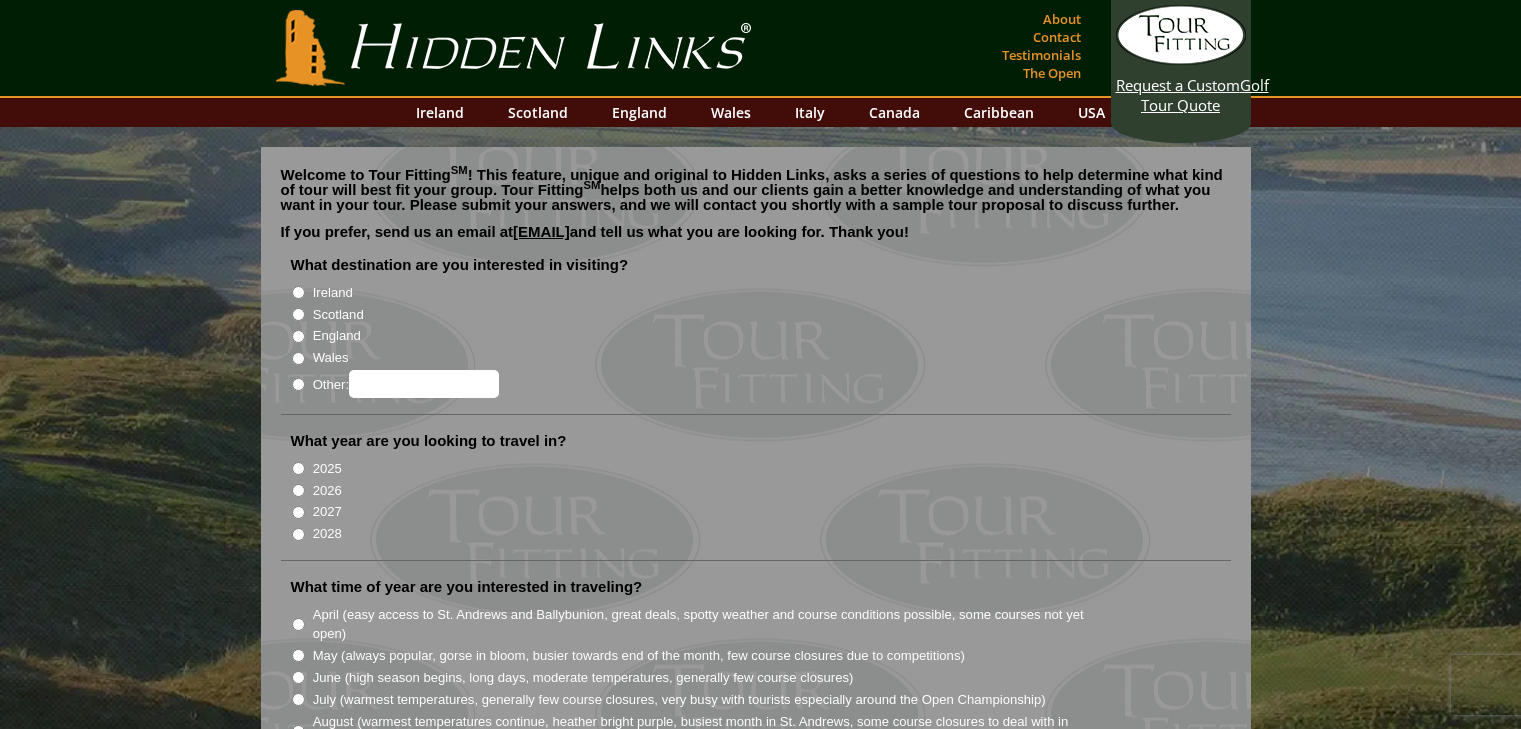 scroll, scrollTop: 0, scrollLeft: 0, axis: both 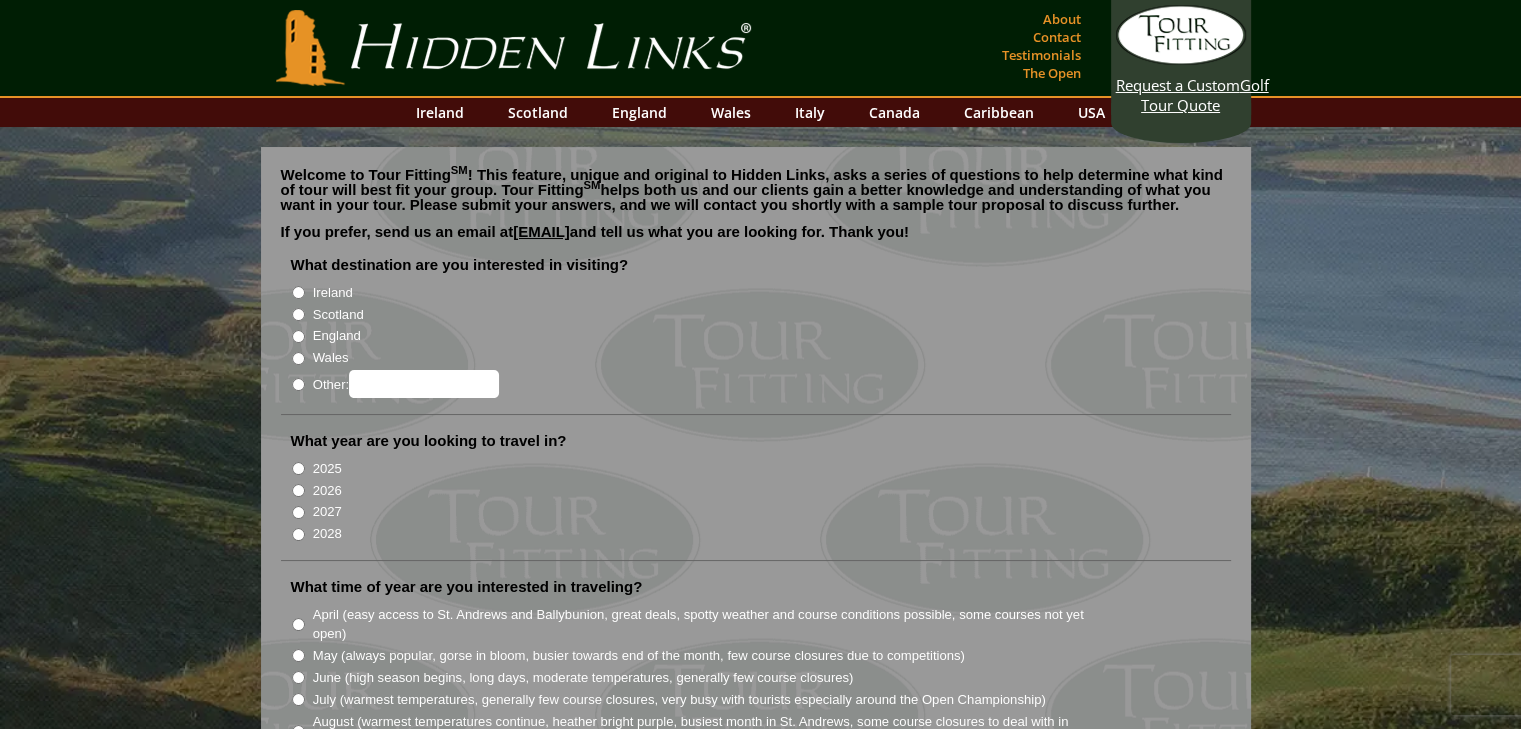 click on "Scotland" at bounding box center [298, 314] 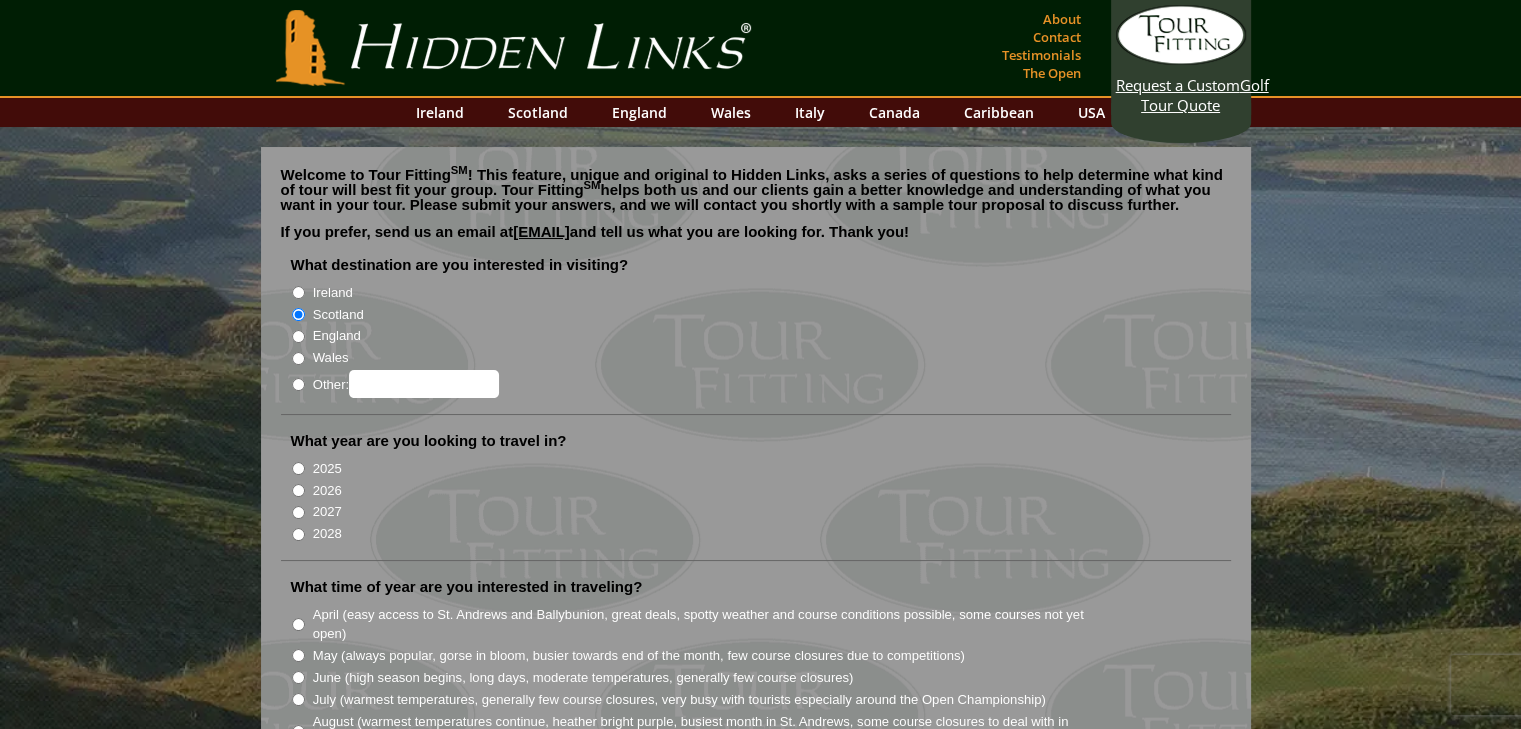 click on "2026" at bounding box center (298, 490) 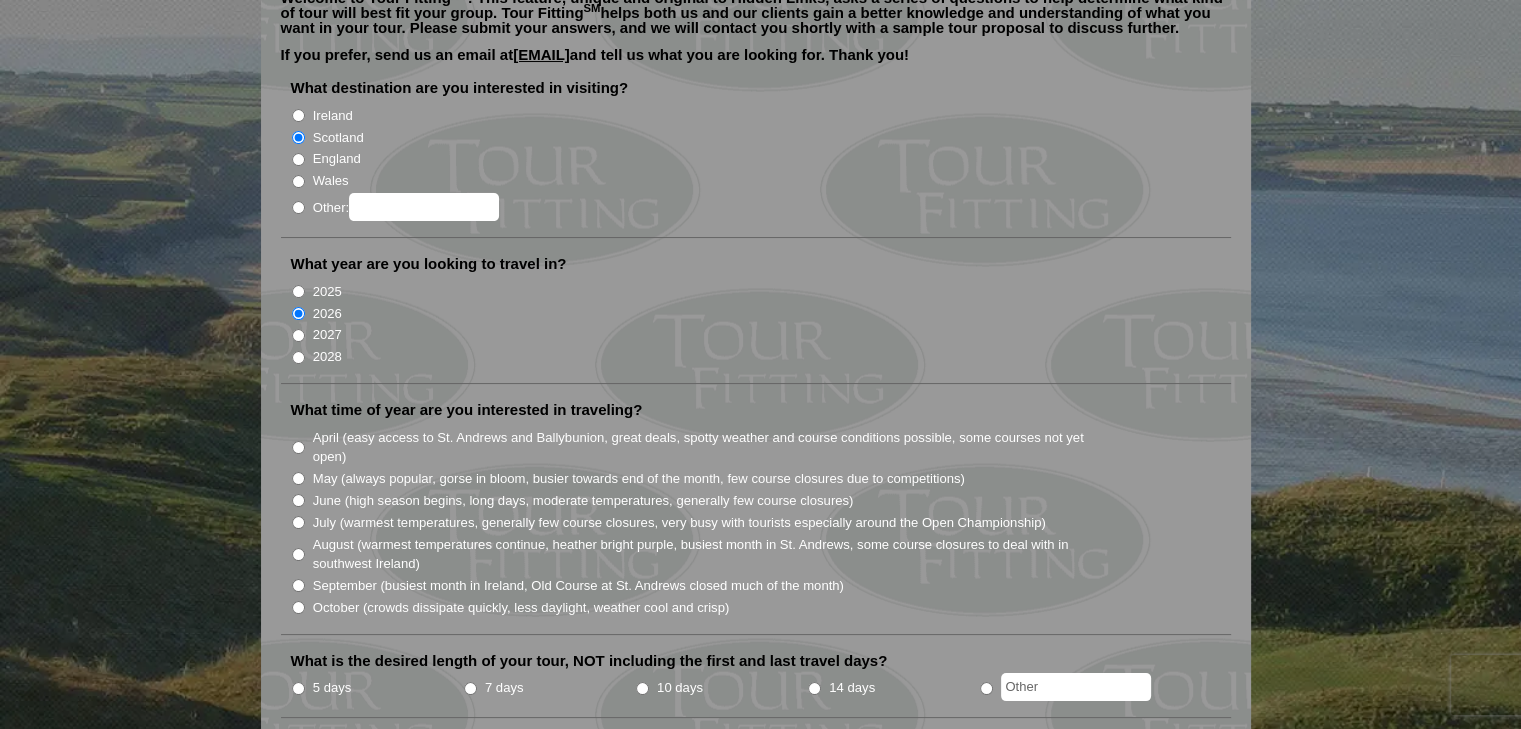 scroll, scrollTop: 300, scrollLeft: 0, axis: vertical 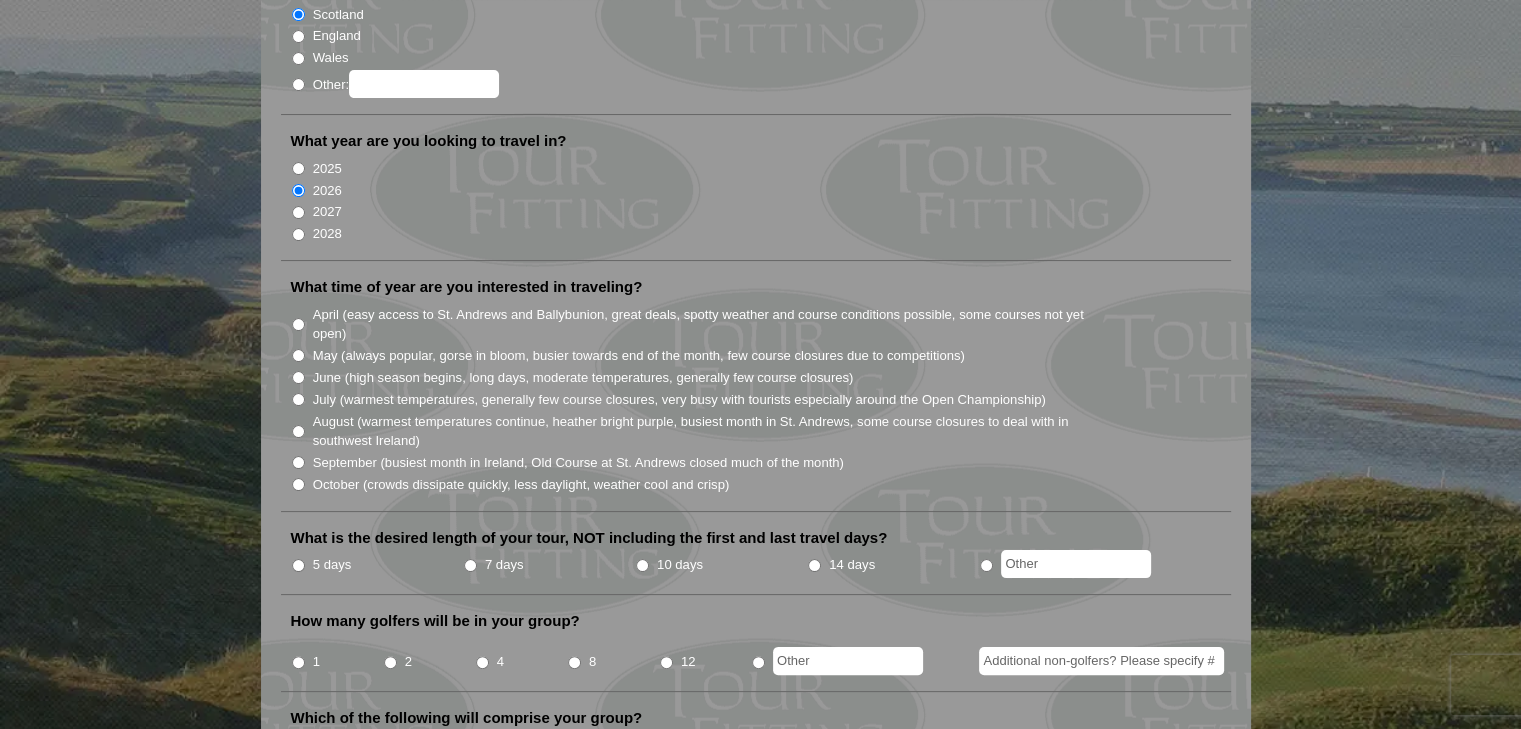 click on "May (always popular, gorse in bloom, busier towards end of the month, few course closures due to competitions)" at bounding box center (298, 355) 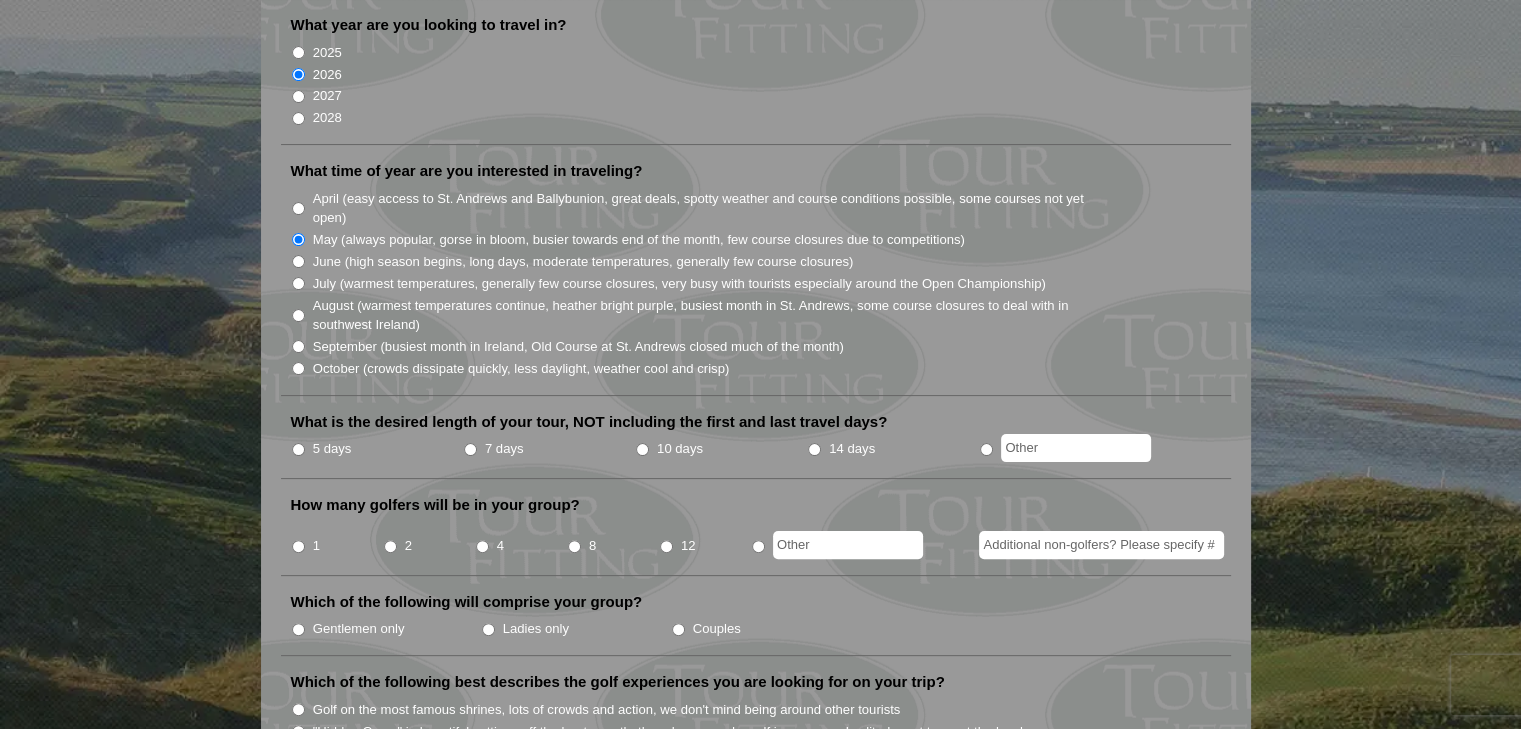 scroll, scrollTop: 400, scrollLeft: 0, axis: vertical 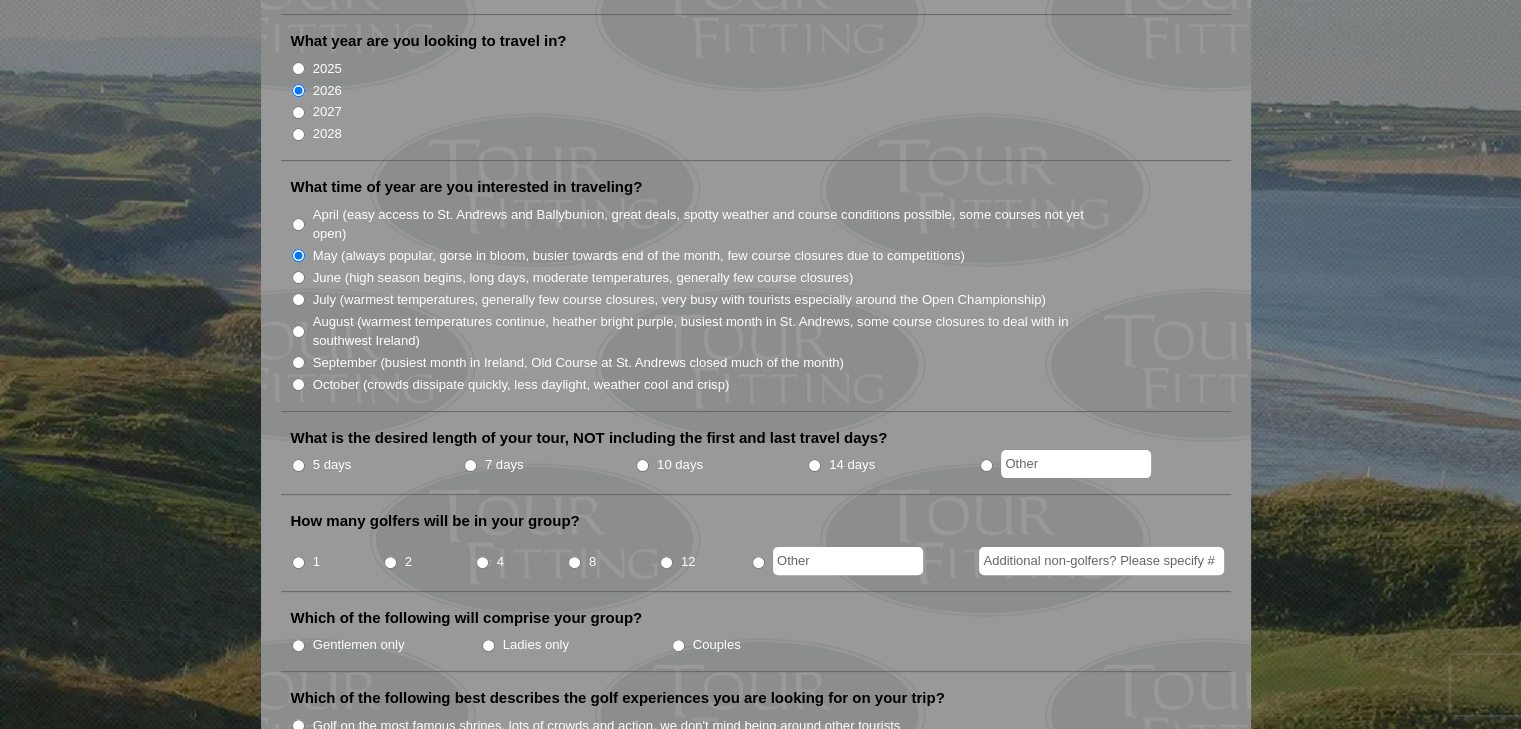 click on "10 days" at bounding box center [642, 465] 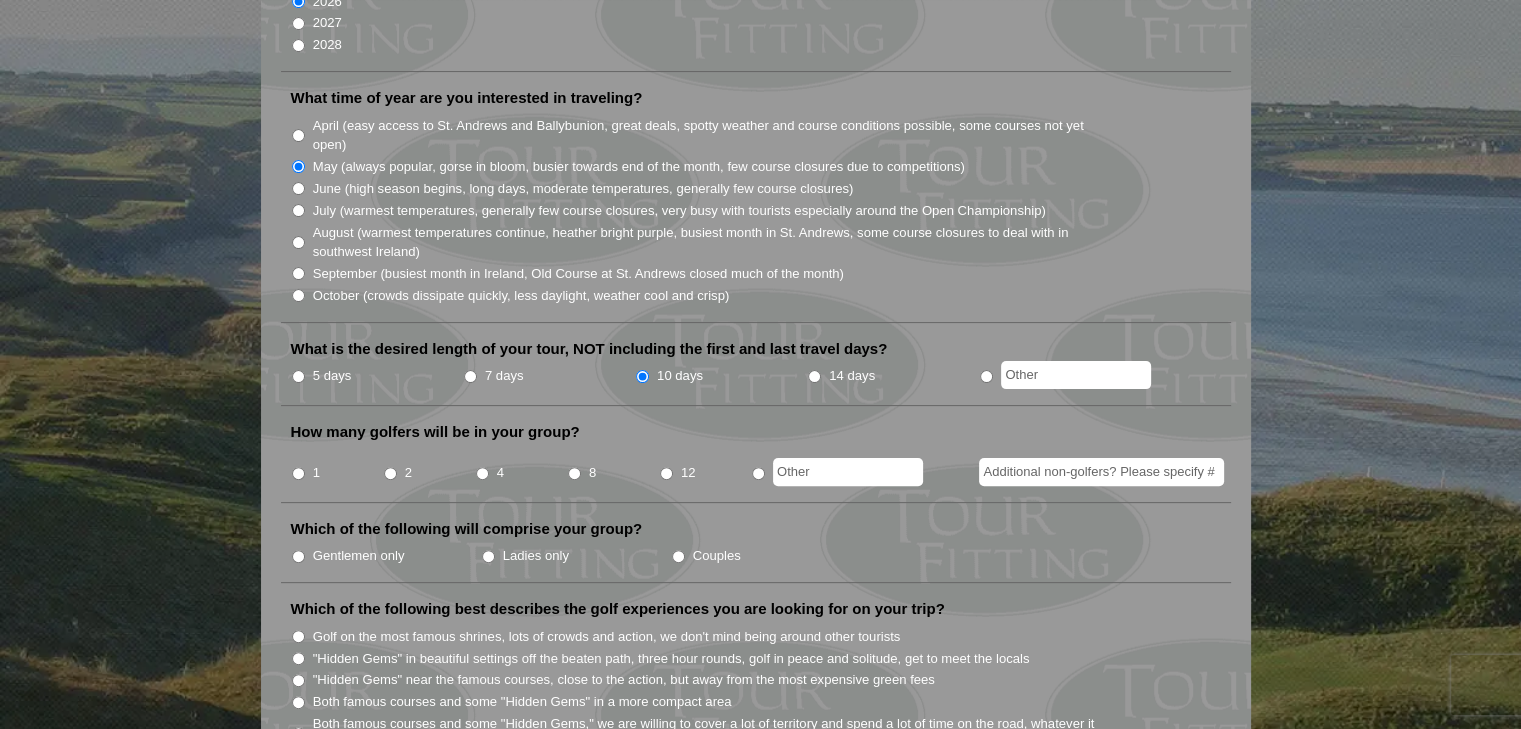 scroll, scrollTop: 600, scrollLeft: 0, axis: vertical 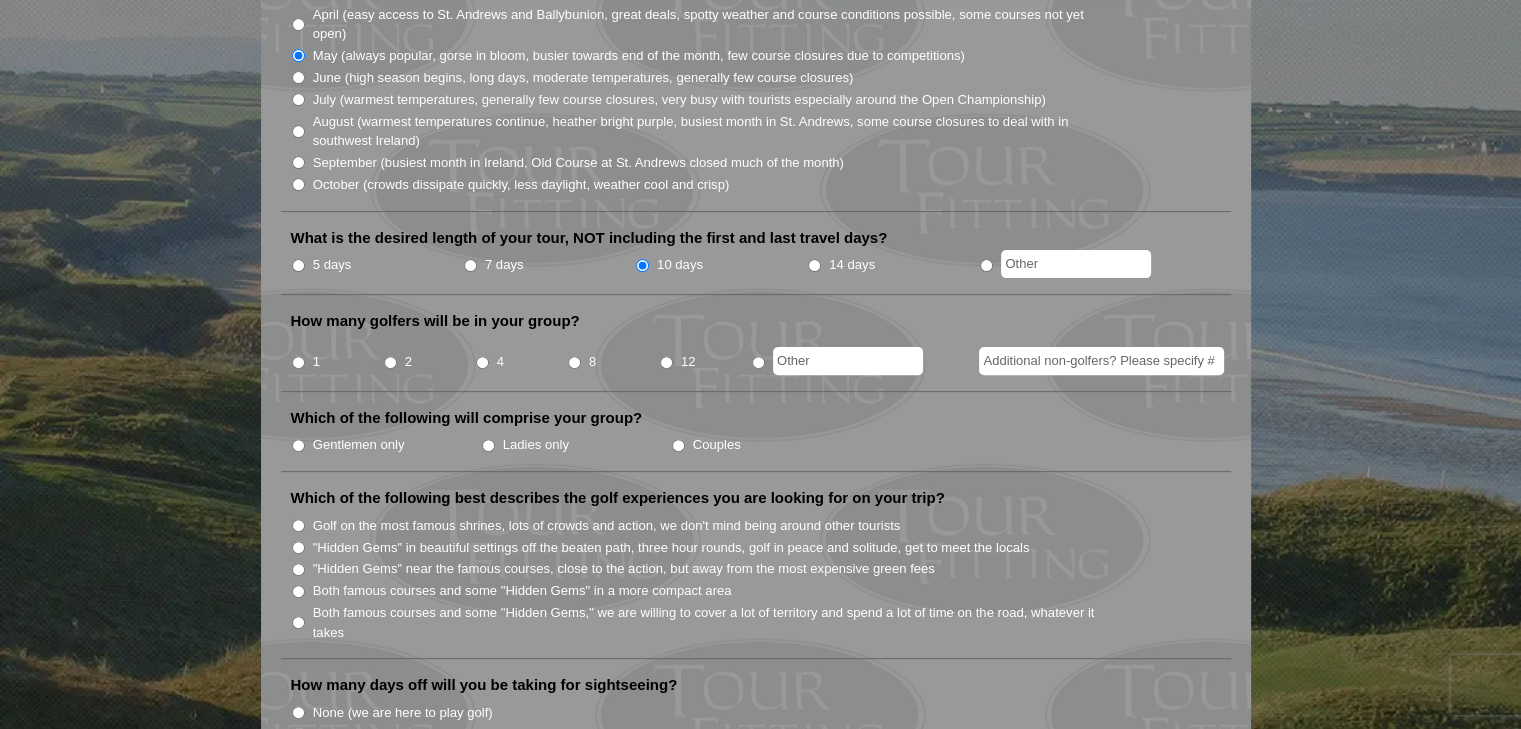 click on "2" at bounding box center [390, 362] 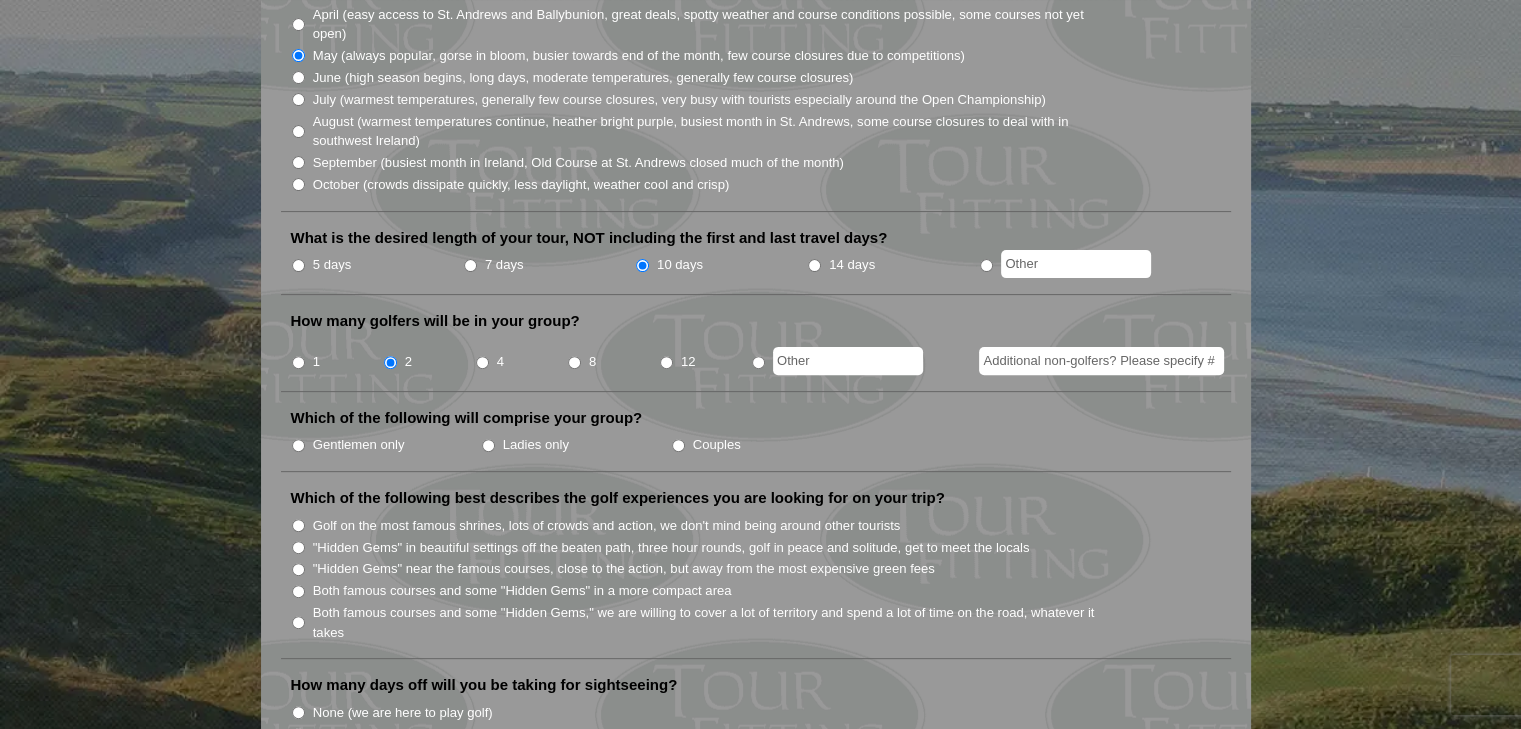 click on "Couples" at bounding box center (678, 445) 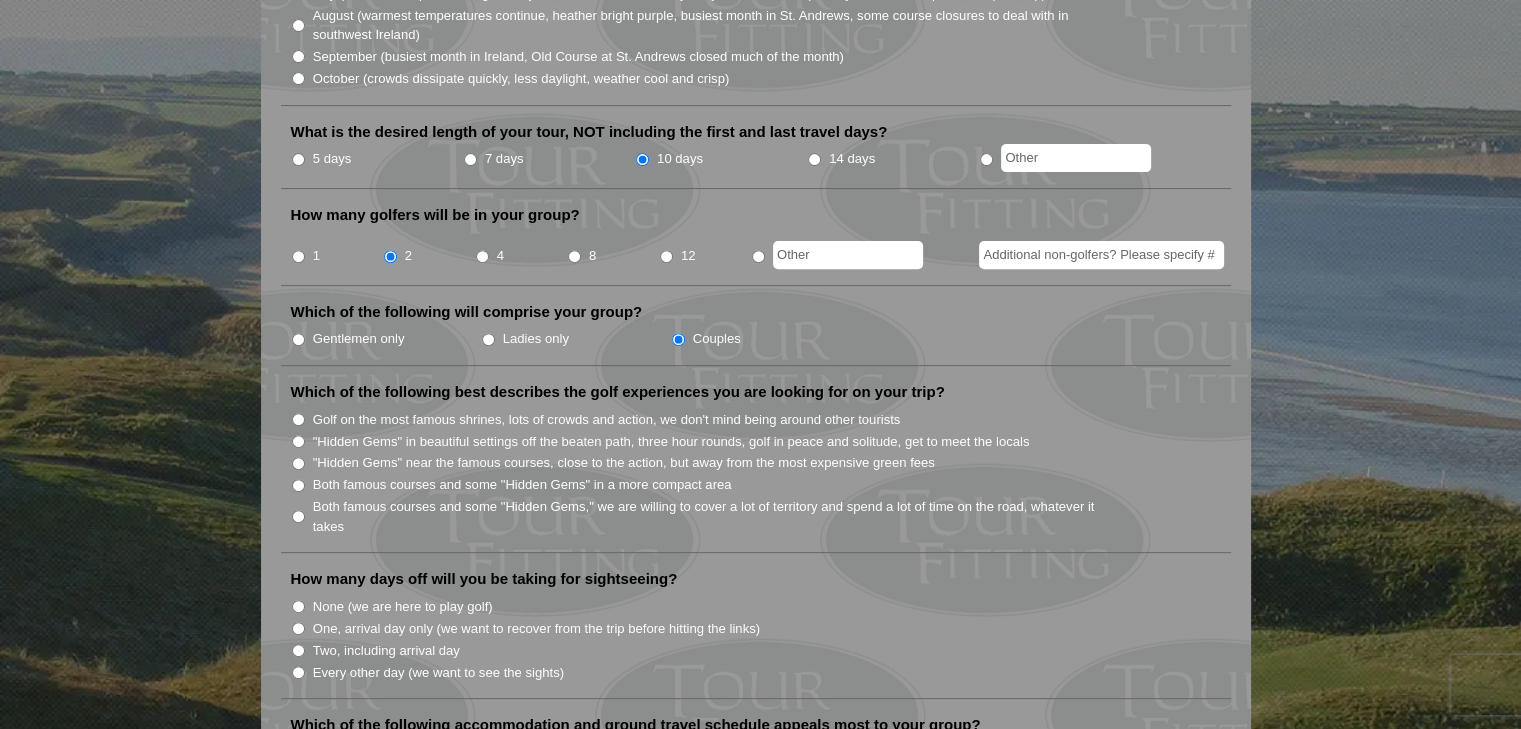 scroll, scrollTop: 800, scrollLeft: 0, axis: vertical 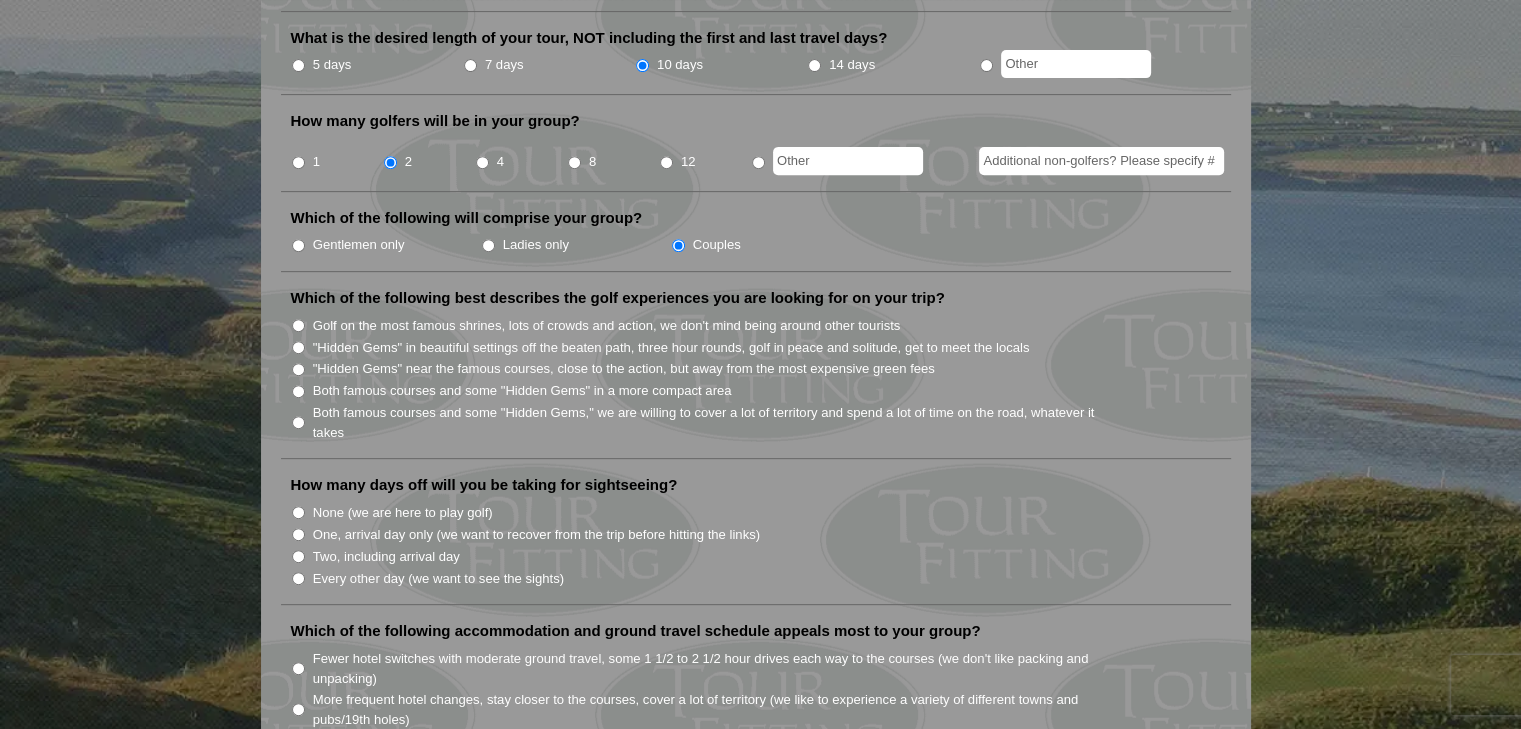 click on "Both famous courses and some "Hidden Gems," we are willing to cover a lot of territory and spend a lot of time on the road, whatever it takes" at bounding box center [298, 422] 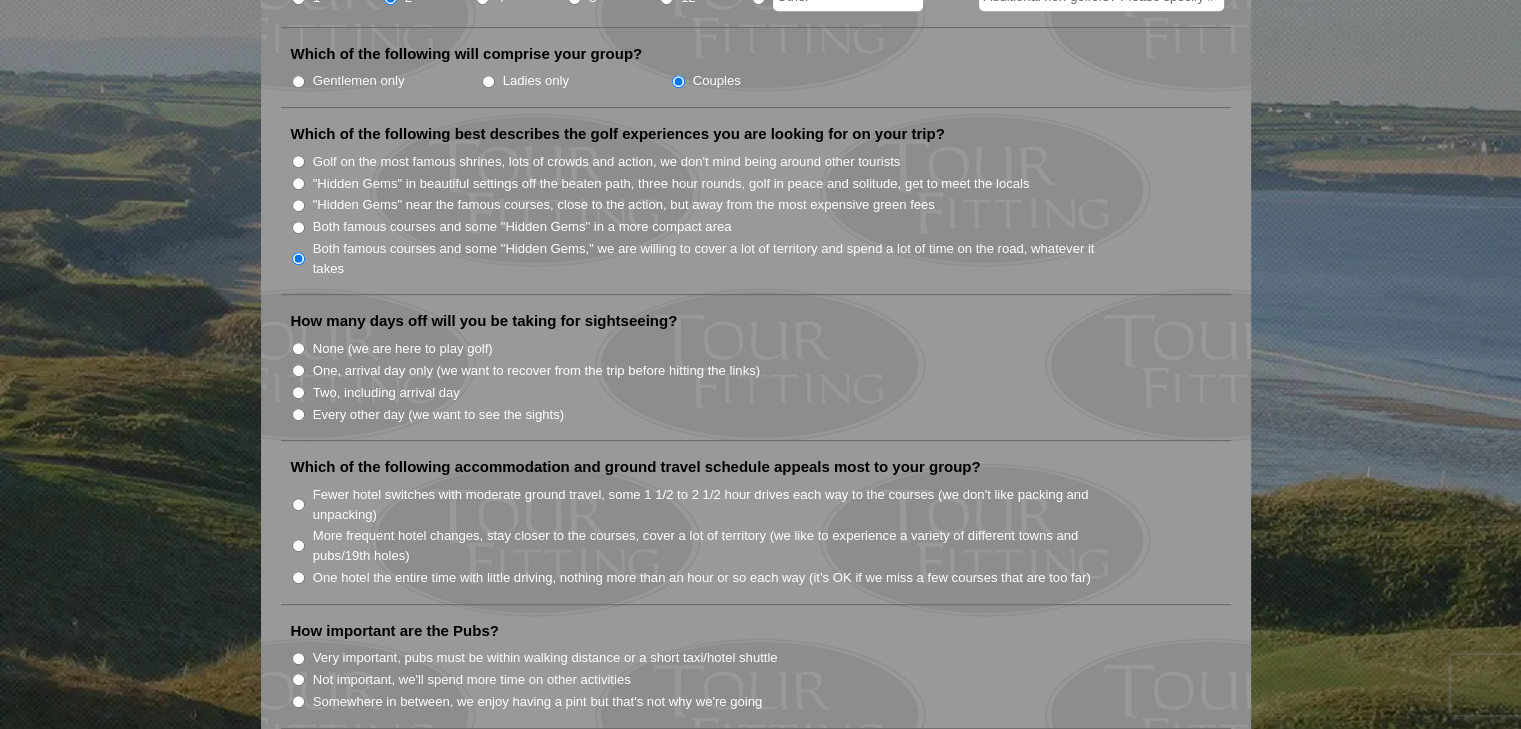 scroll, scrollTop: 1000, scrollLeft: 0, axis: vertical 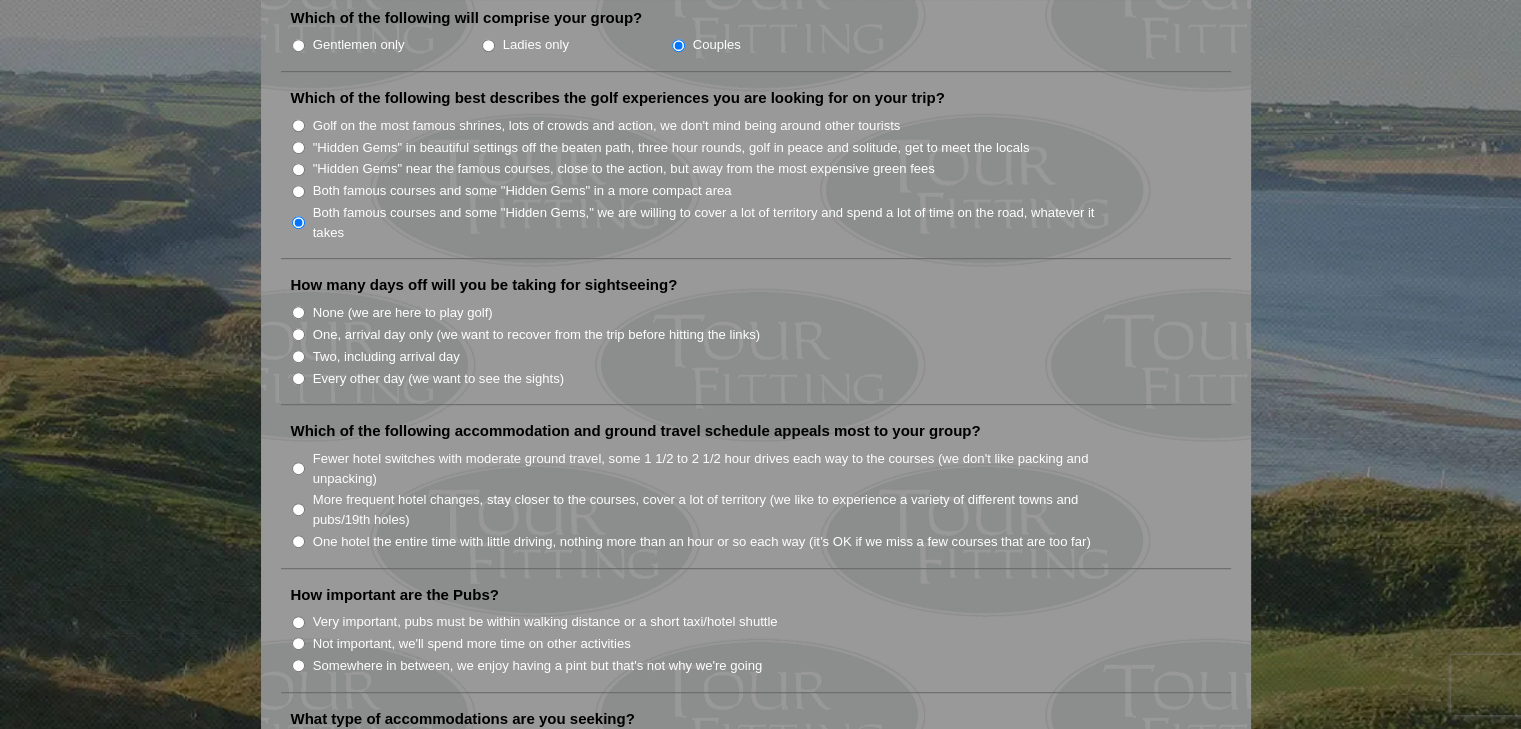 click on "Two, including arrival day" at bounding box center [298, 356] 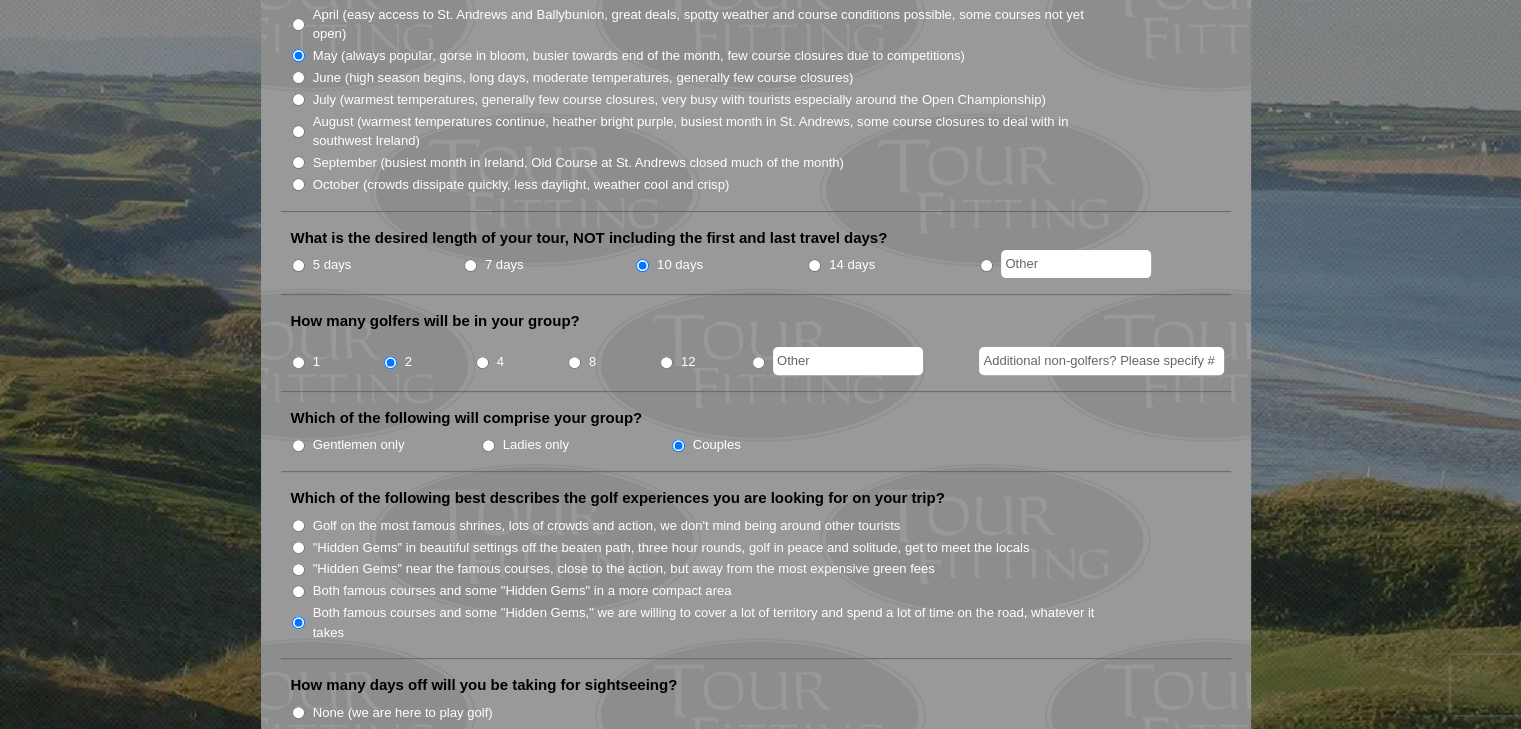 scroll, scrollTop: 300, scrollLeft: 0, axis: vertical 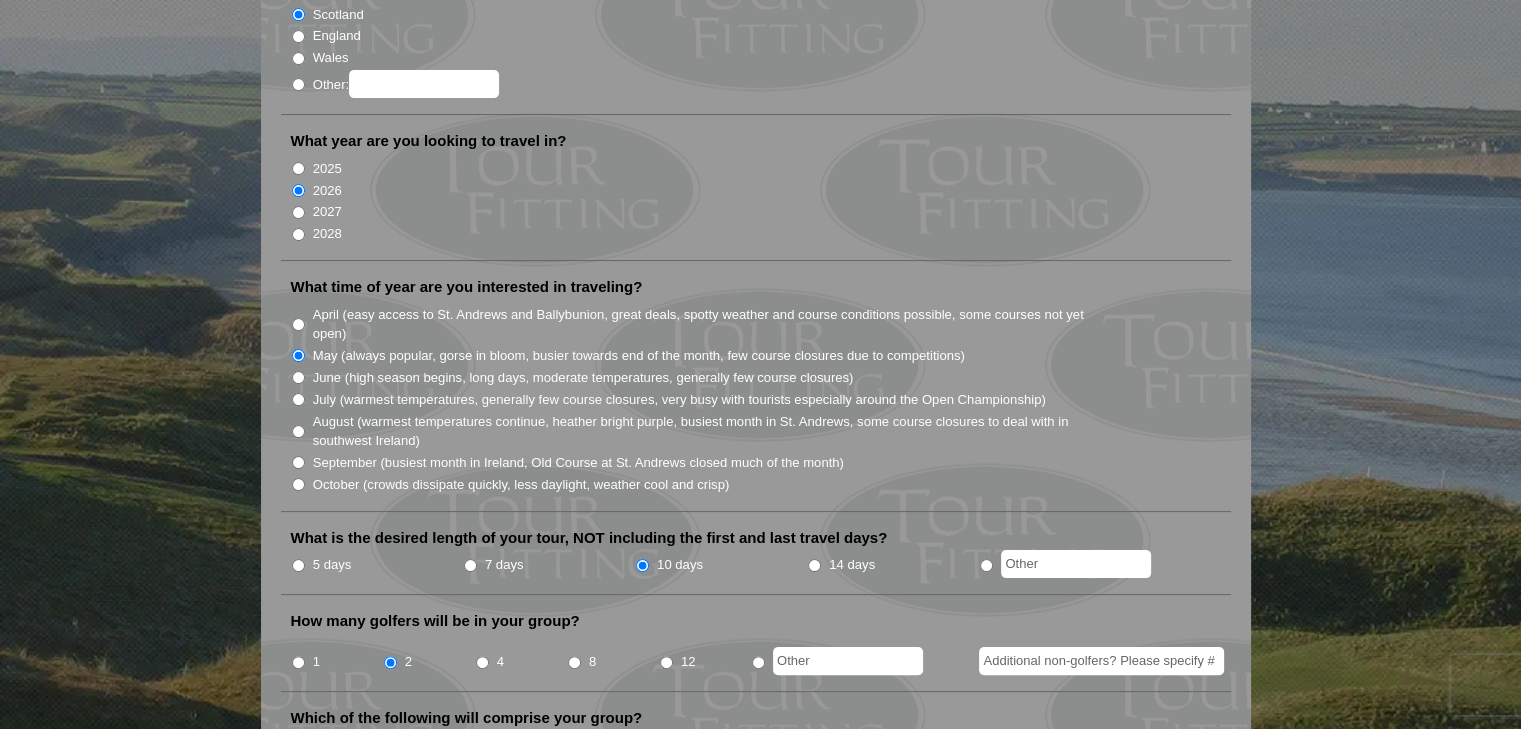 click on "7 days" at bounding box center (470, 565) 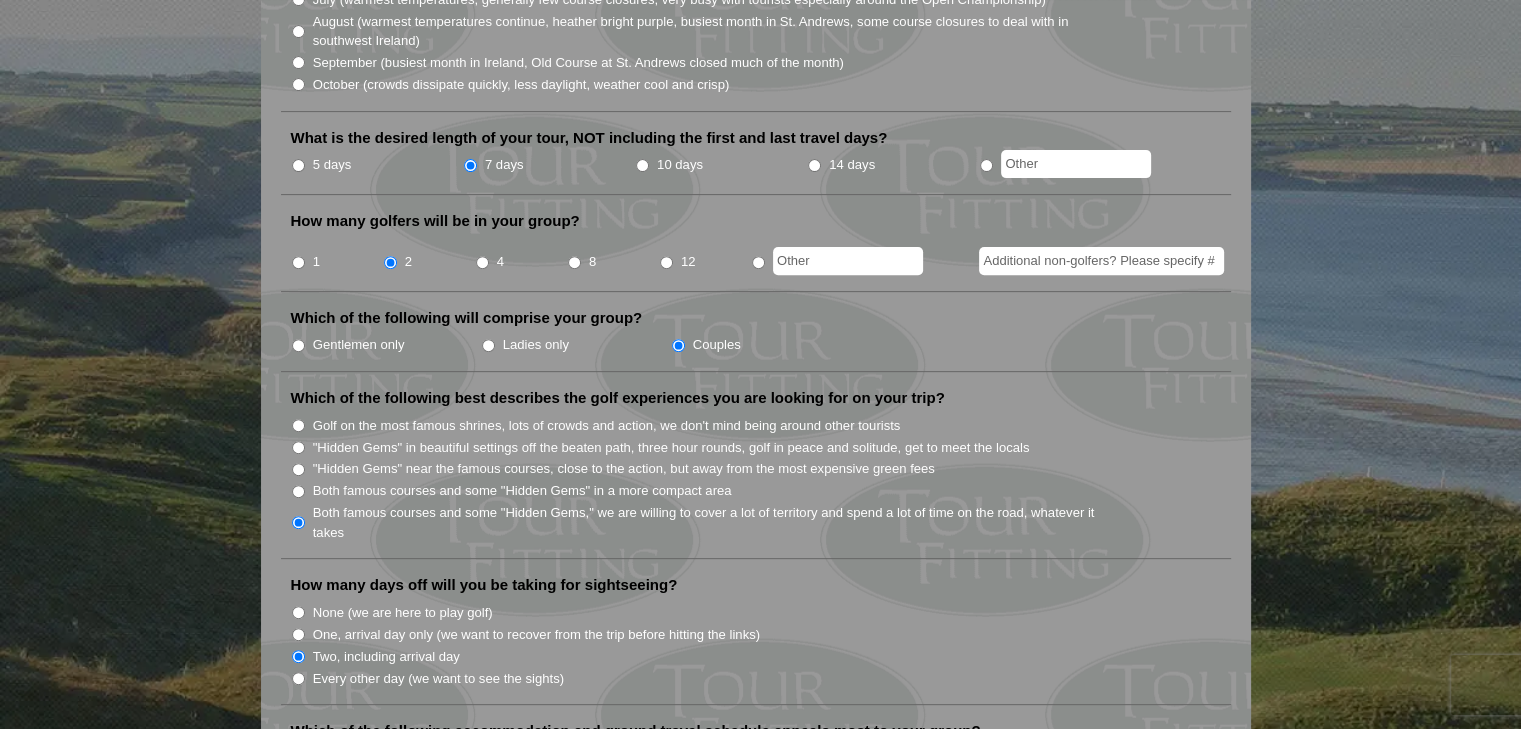scroll, scrollTop: 1100, scrollLeft: 0, axis: vertical 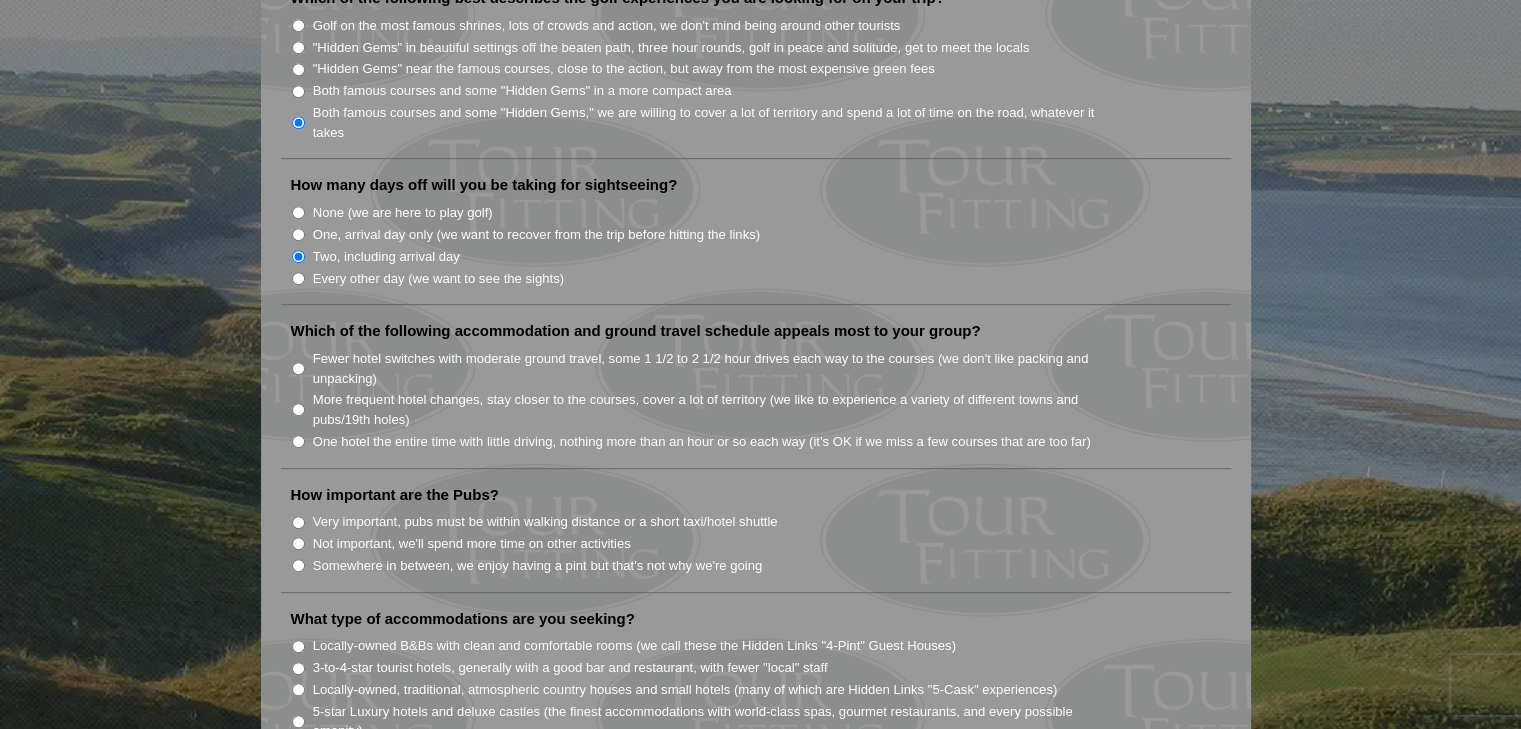 click on "More frequent hotel changes, stay closer to the courses, cover a lot of territory (we like to experience a variety of different towns and pubs/19th holes)" at bounding box center (298, 409) 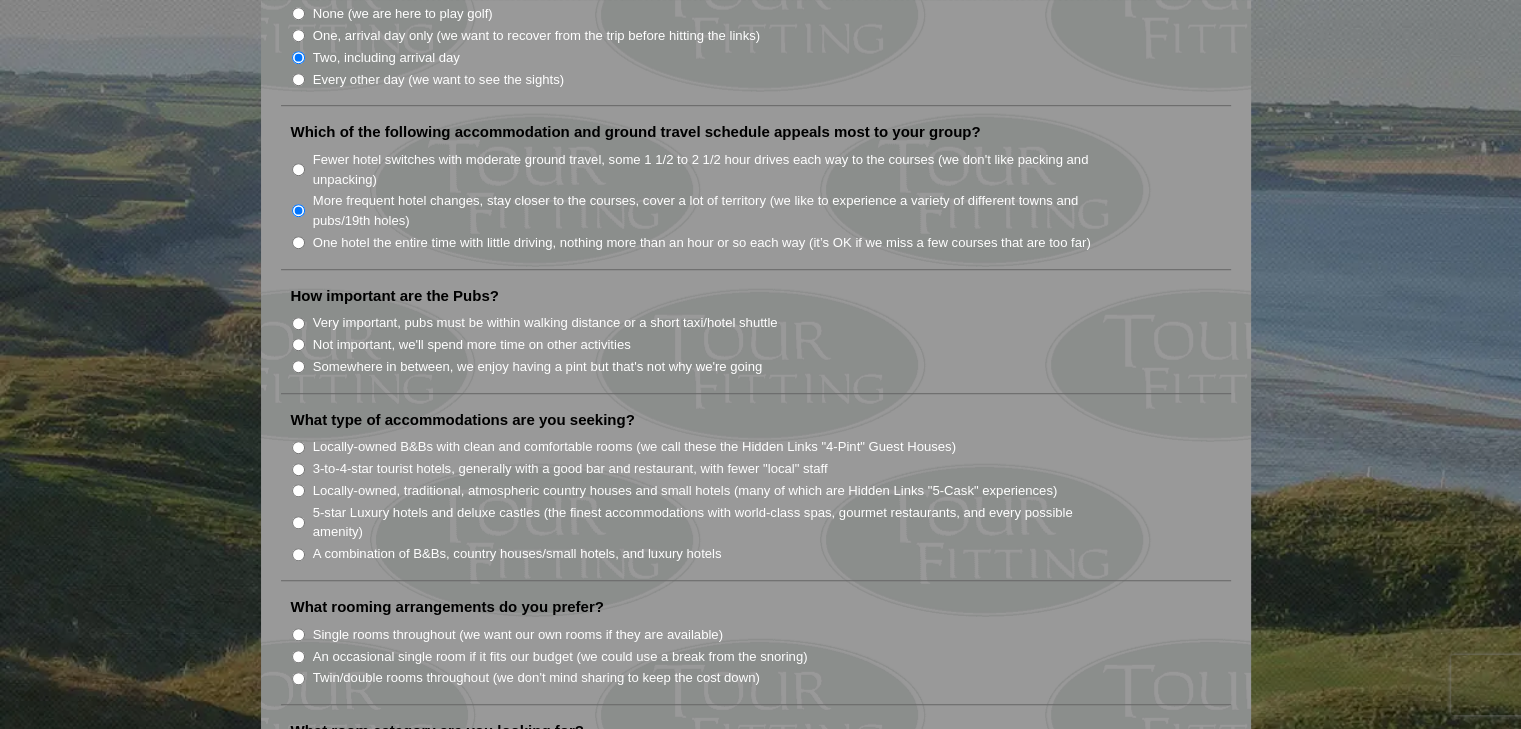 scroll, scrollTop: 1300, scrollLeft: 0, axis: vertical 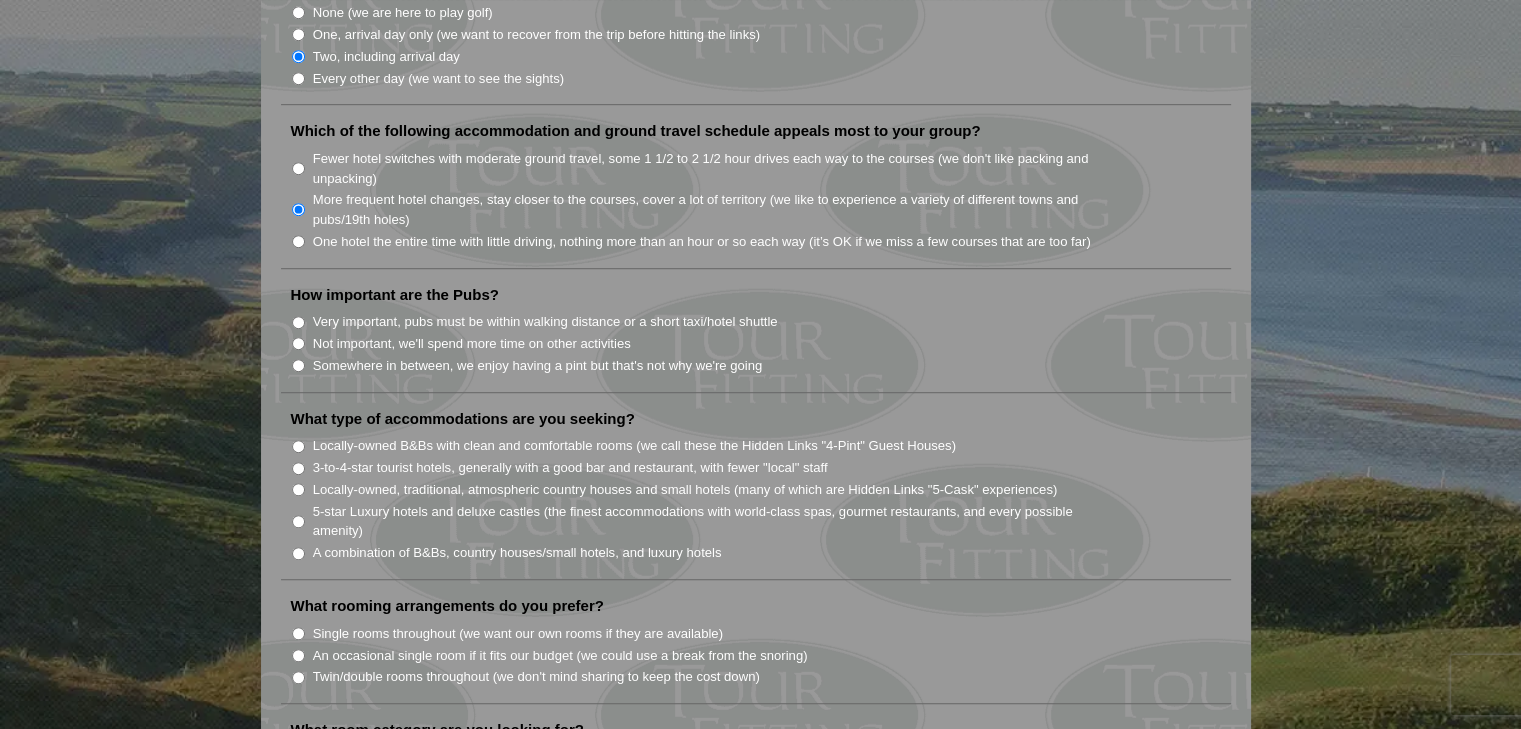 click on "Not important, we'll spend more time on other activities" at bounding box center [298, 343] 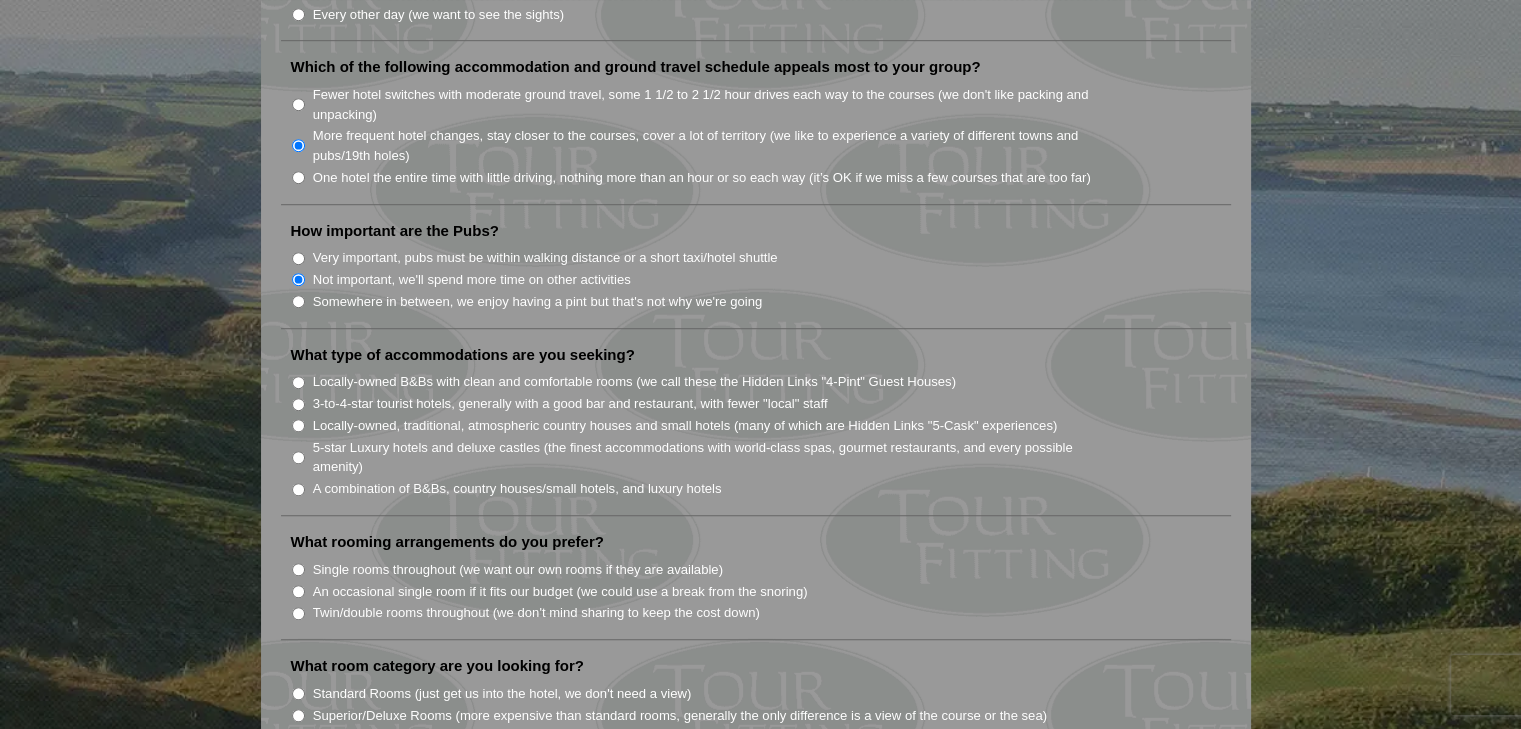 scroll, scrollTop: 1300, scrollLeft: 0, axis: vertical 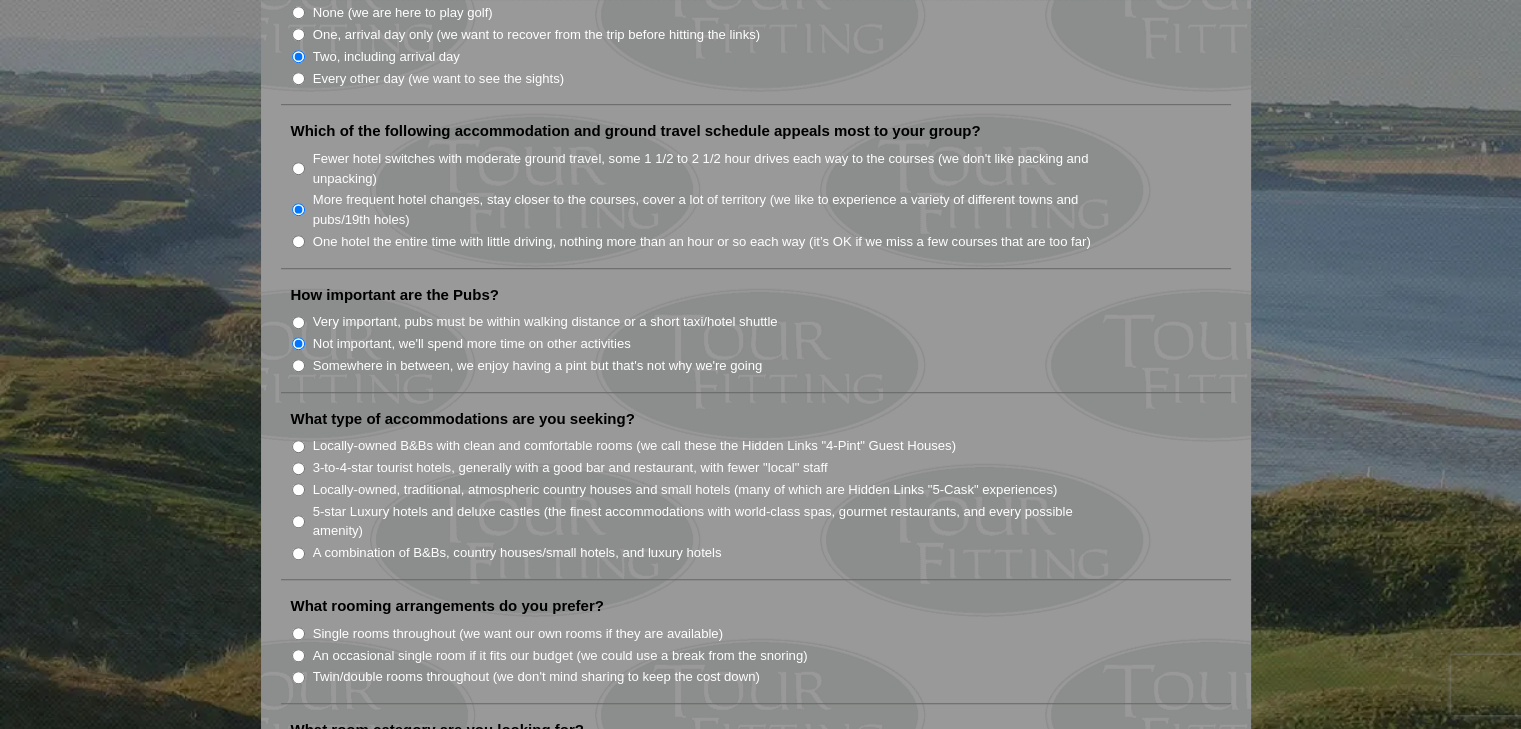 click on "Locally-owned B&Bs with clean and comfortable rooms (we call these the Hidden Links "4-Pint" Guest Houses)" at bounding box center [298, 446] 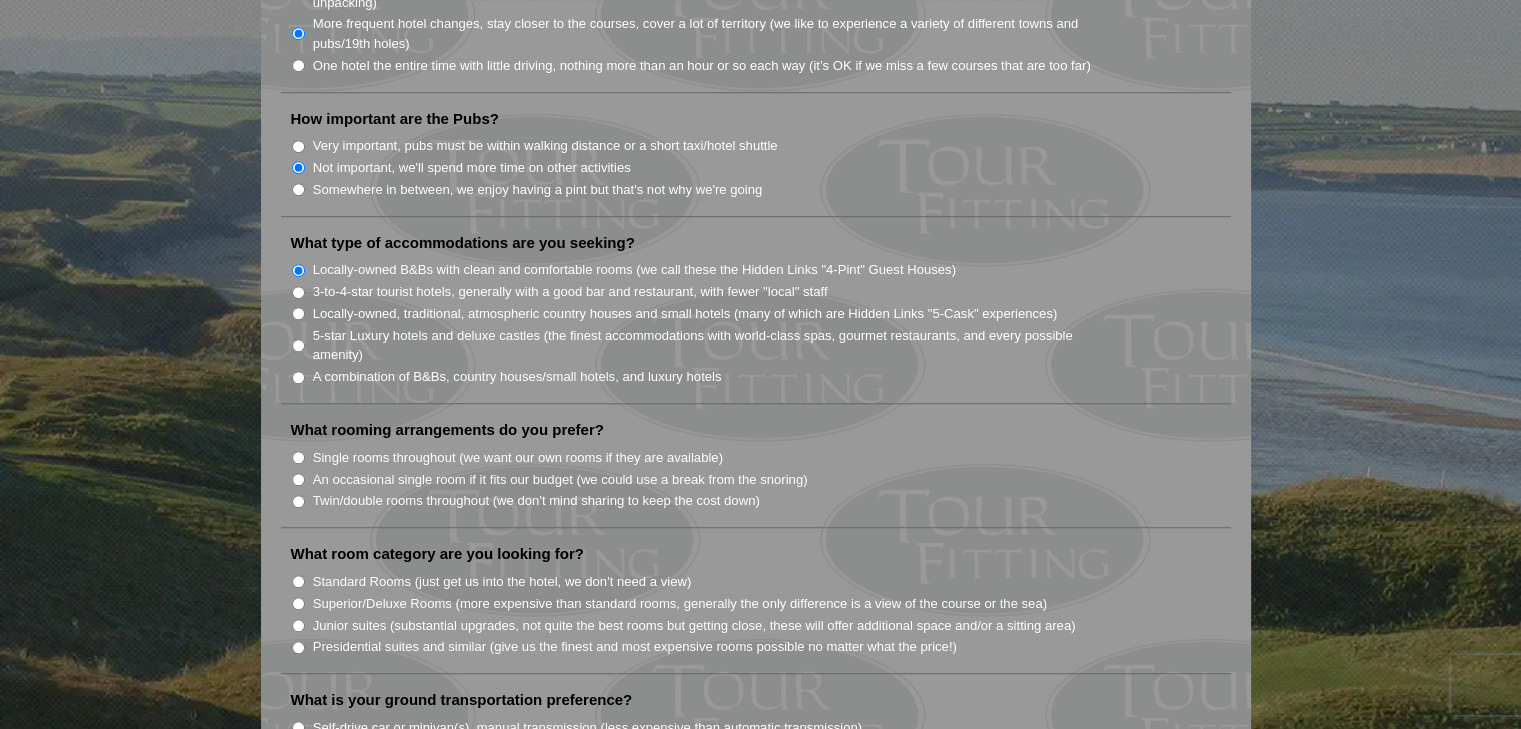 scroll, scrollTop: 1500, scrollLeft: 0, axis: vertical 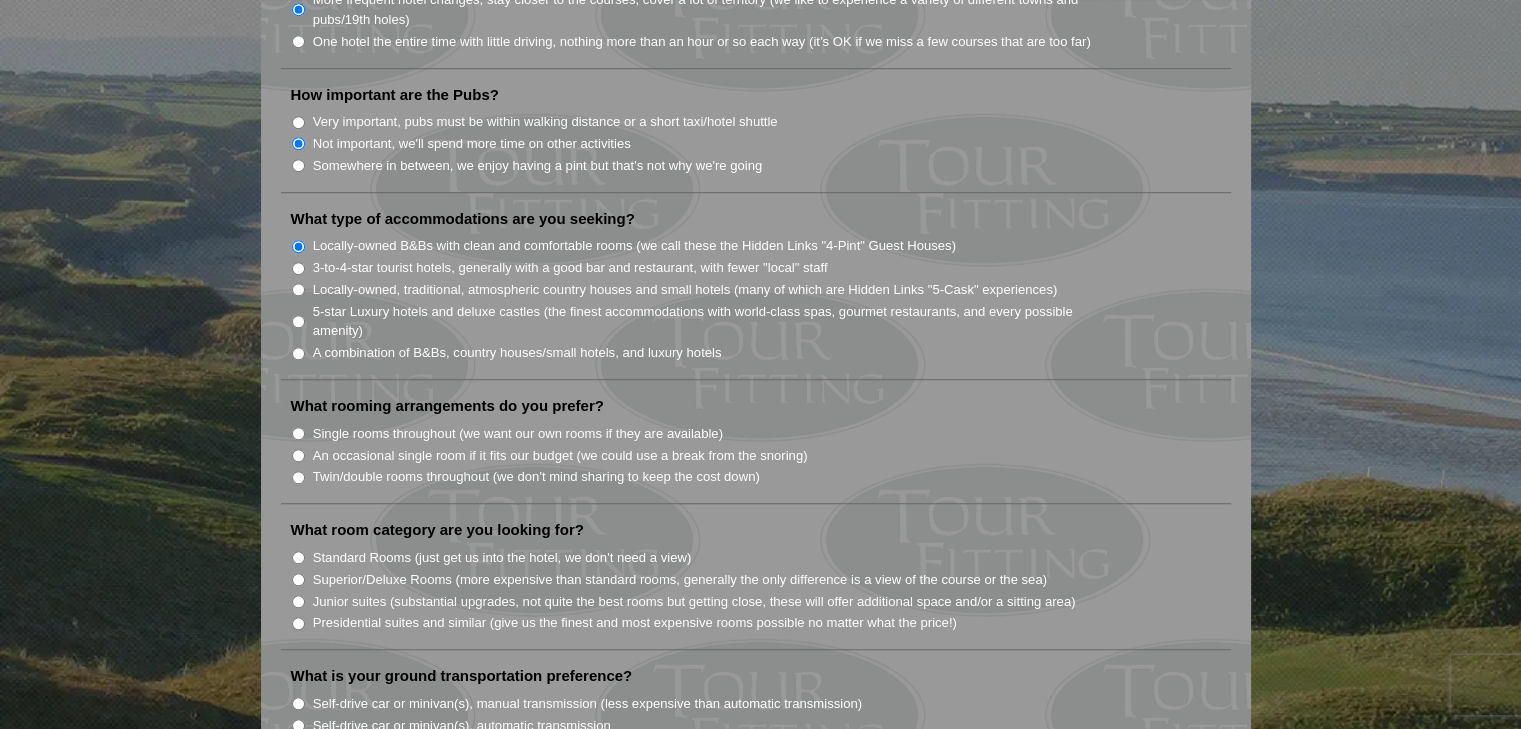 click on "Twin/double rooms throughout (we don't mind sharing to keep the cost down)" at bounding box center (298, 477) 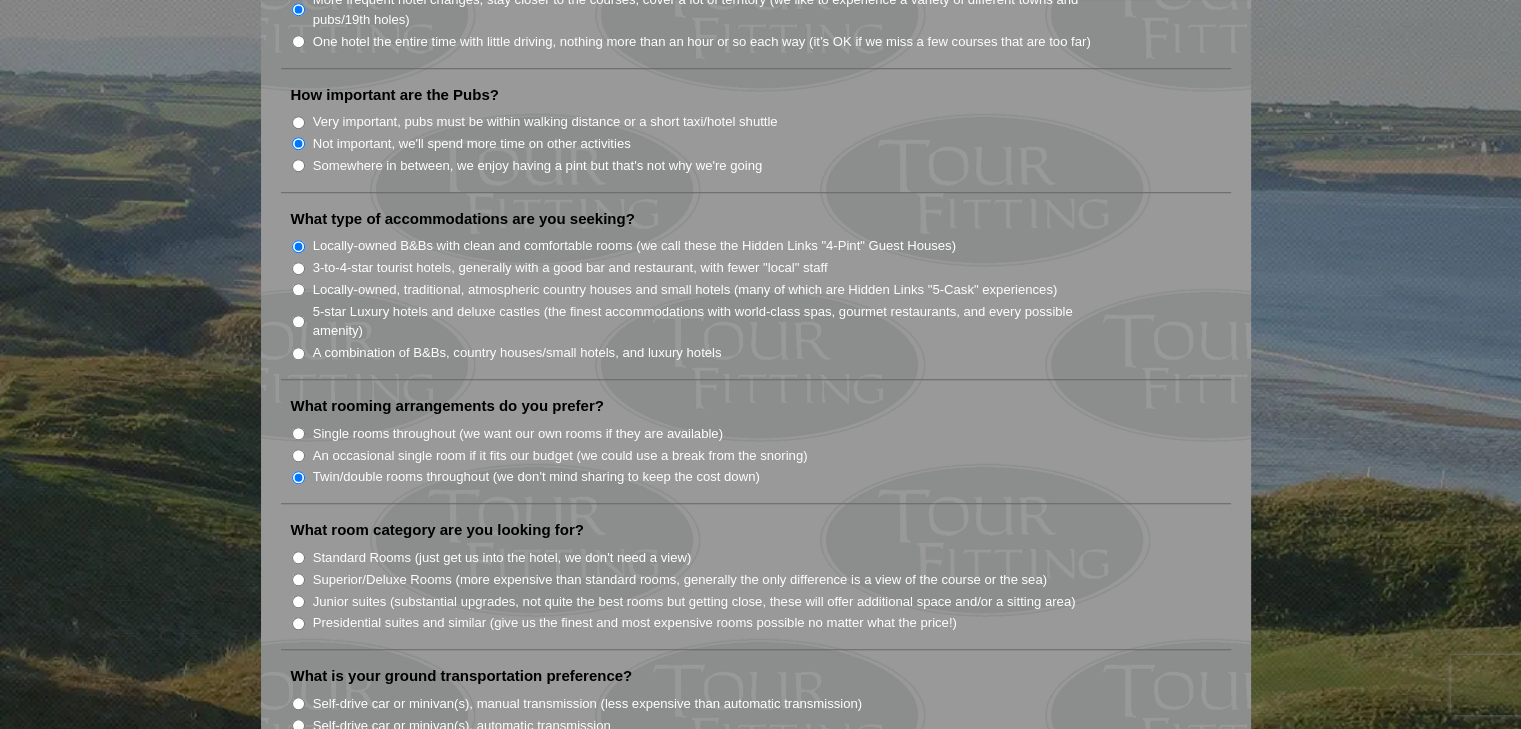click on "Single rooms throughout (we want our own rooms if they are available)" at bounding box center [298, 433] 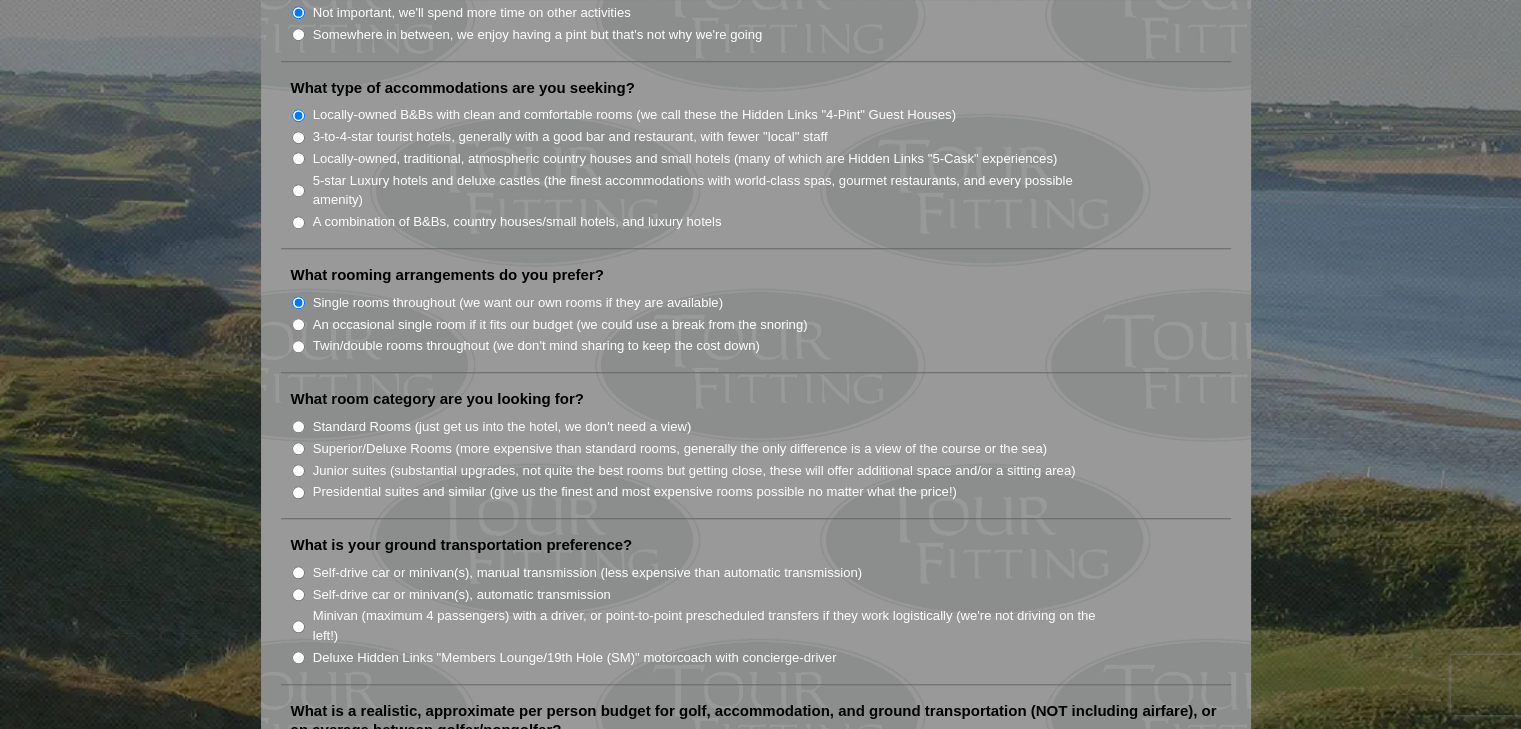 scroll, scrollTop: 1700, scrollLeft: 0, axis: vertical 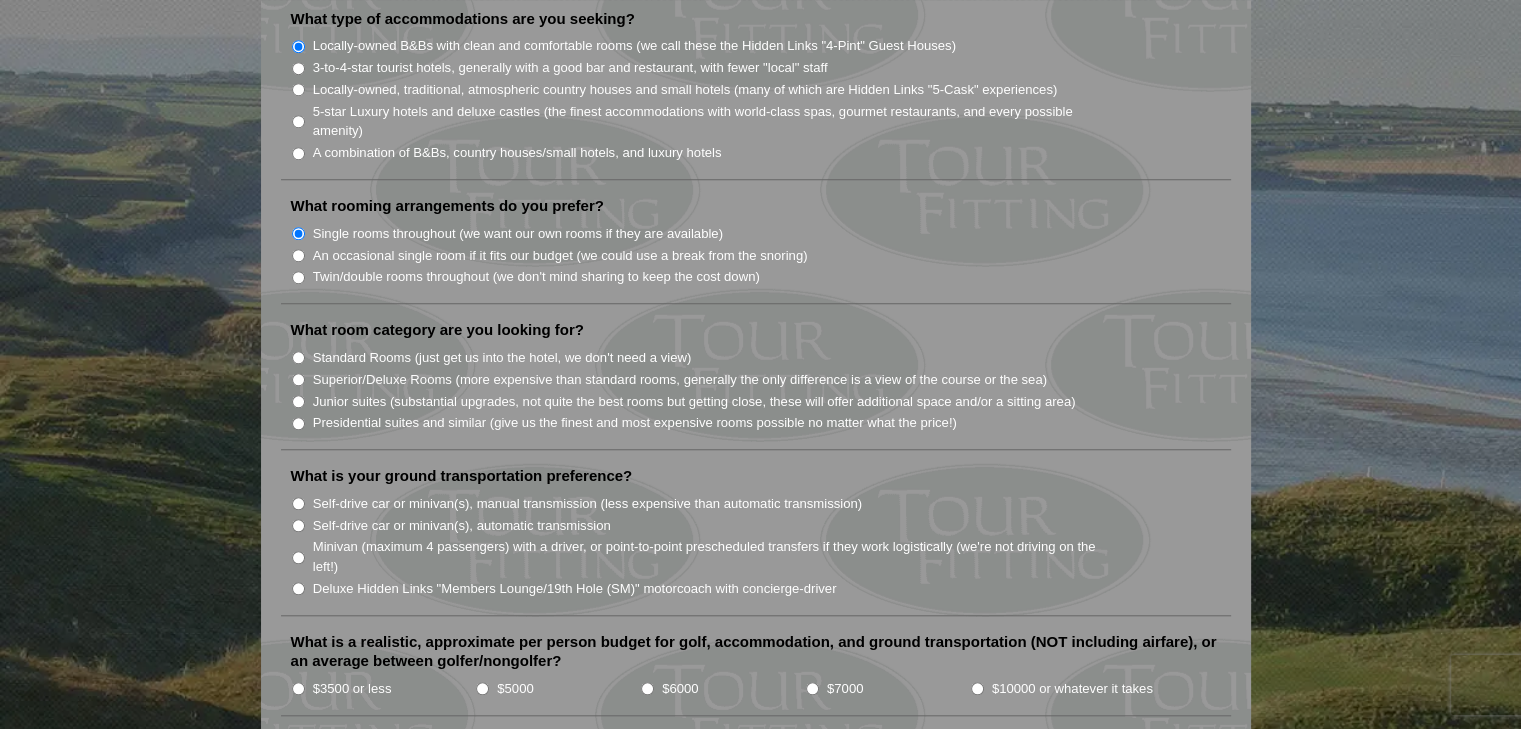 click on "Standard Rooms (just get us into the hotel, we don't need a view)" at bounding box center [298, 357] 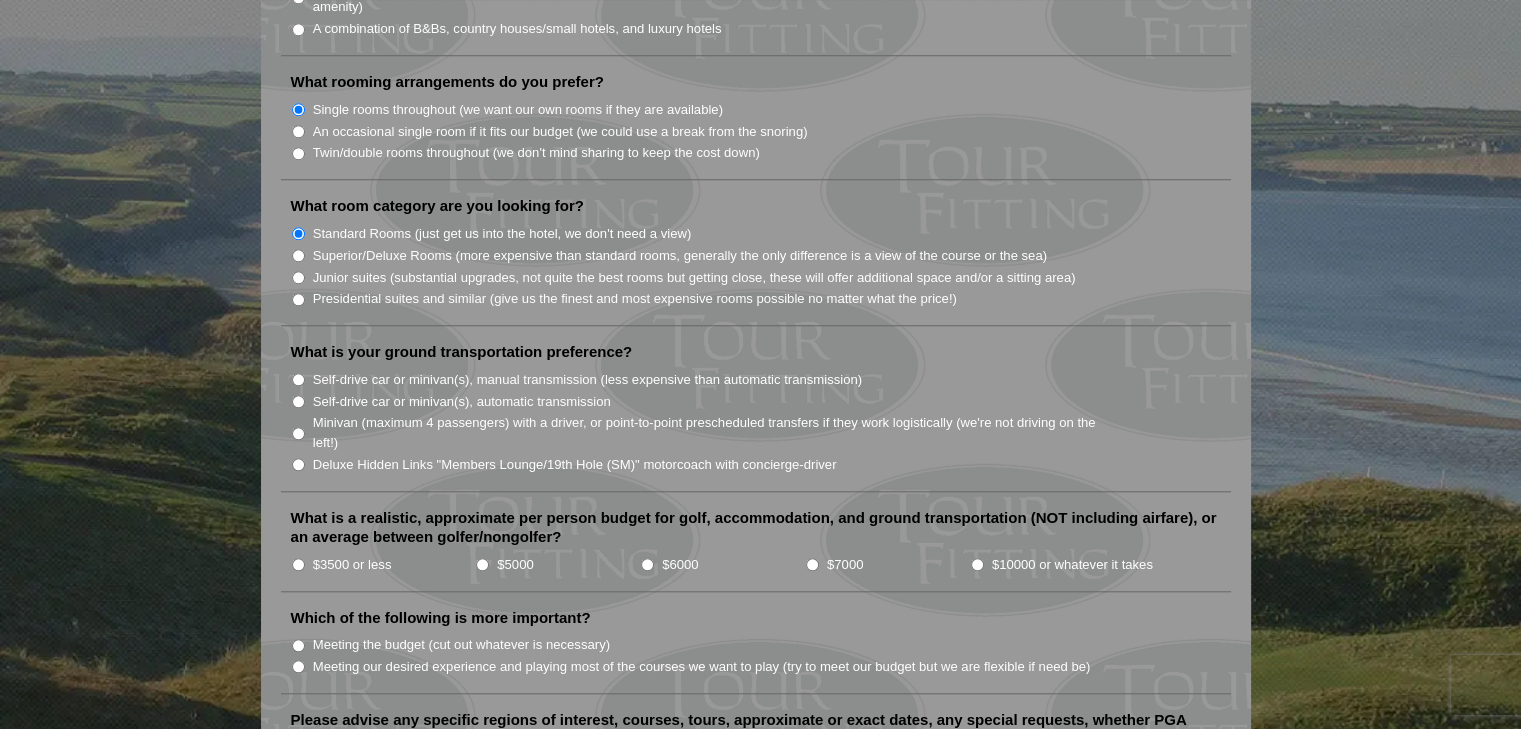 scroll, scrollTop: 1900, scrollLeft: 0, axis: vertical 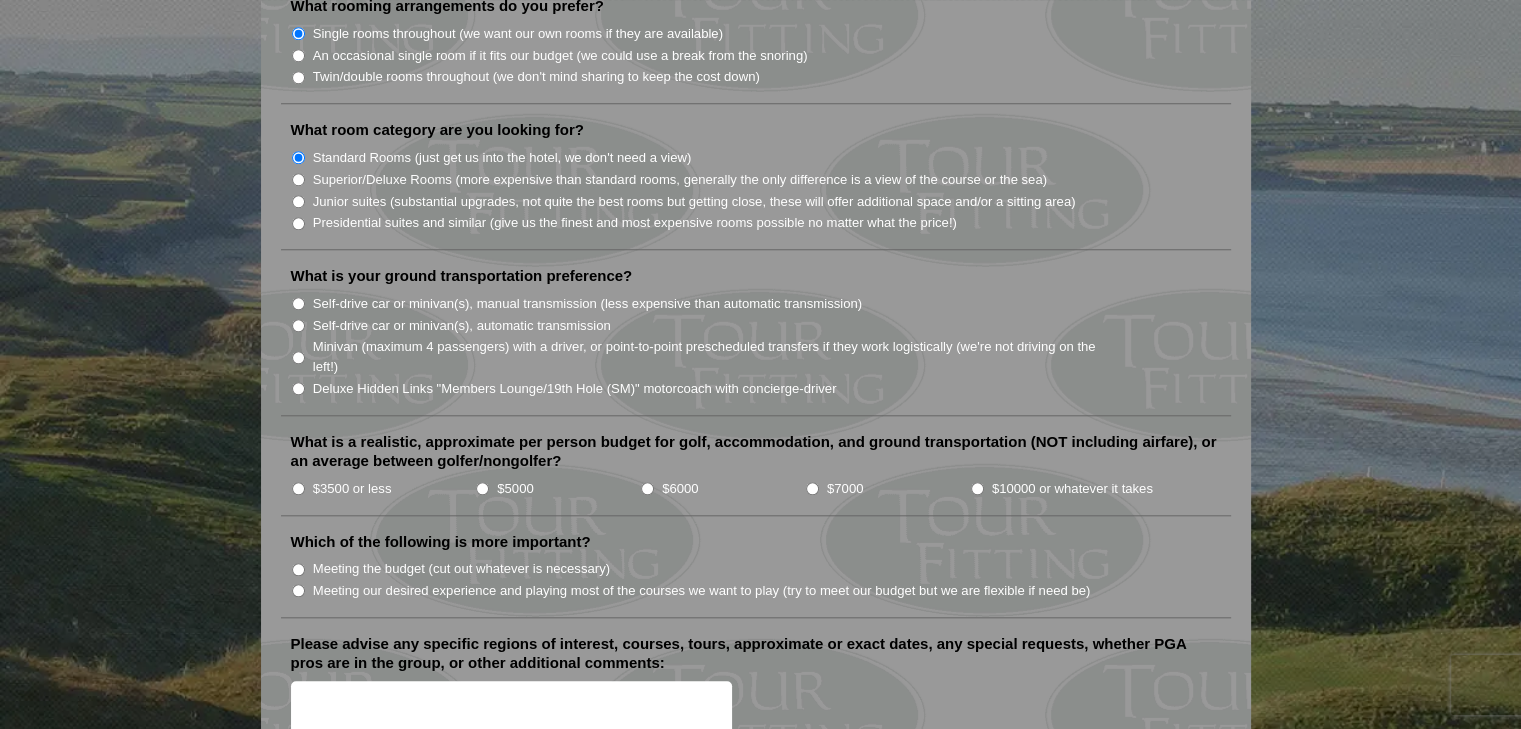 click on "Self-drive car or minivan(s), manual transmission (less expensive than automatic transmission)" at bounding box center [298, 303] 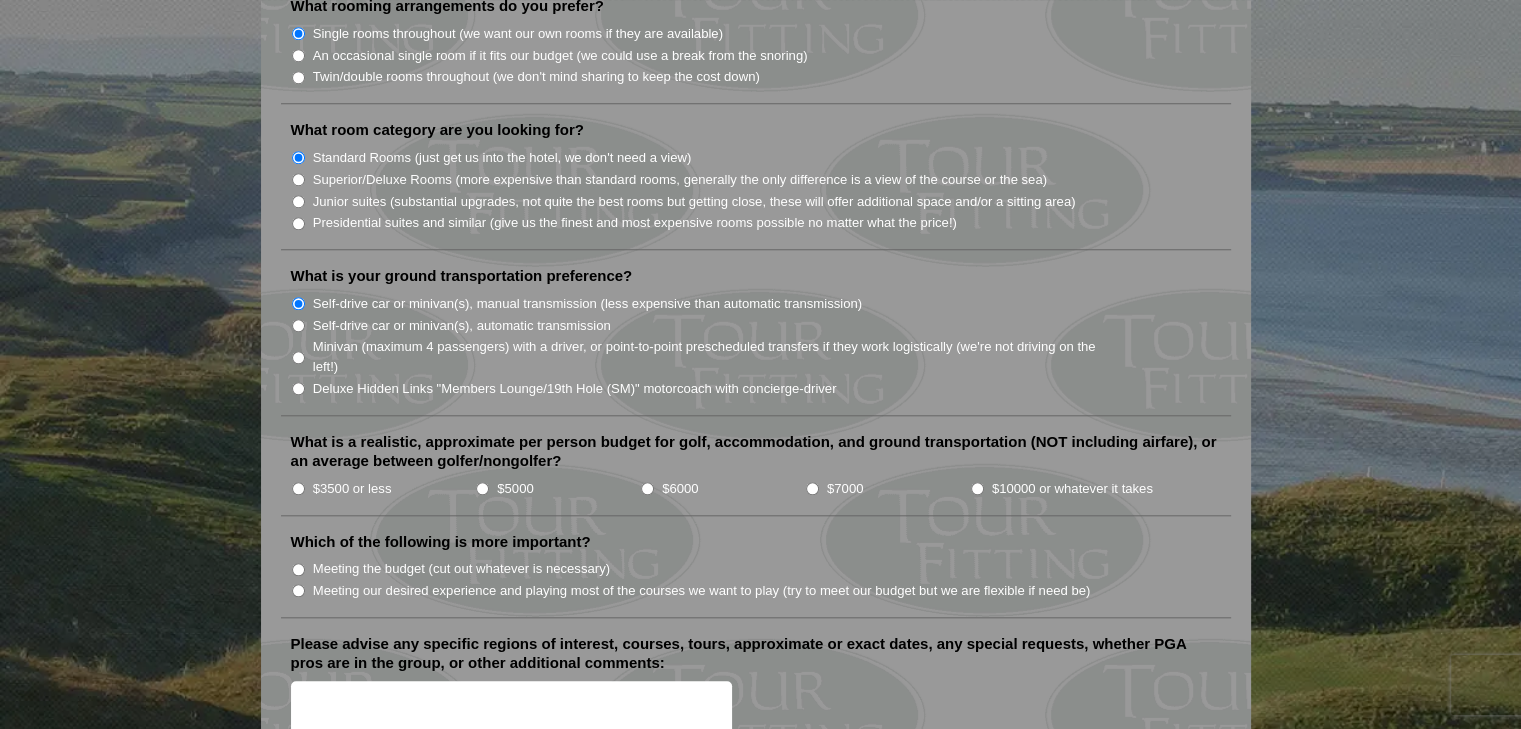 click on "$3500 or less" at bounding box center (298, 488) 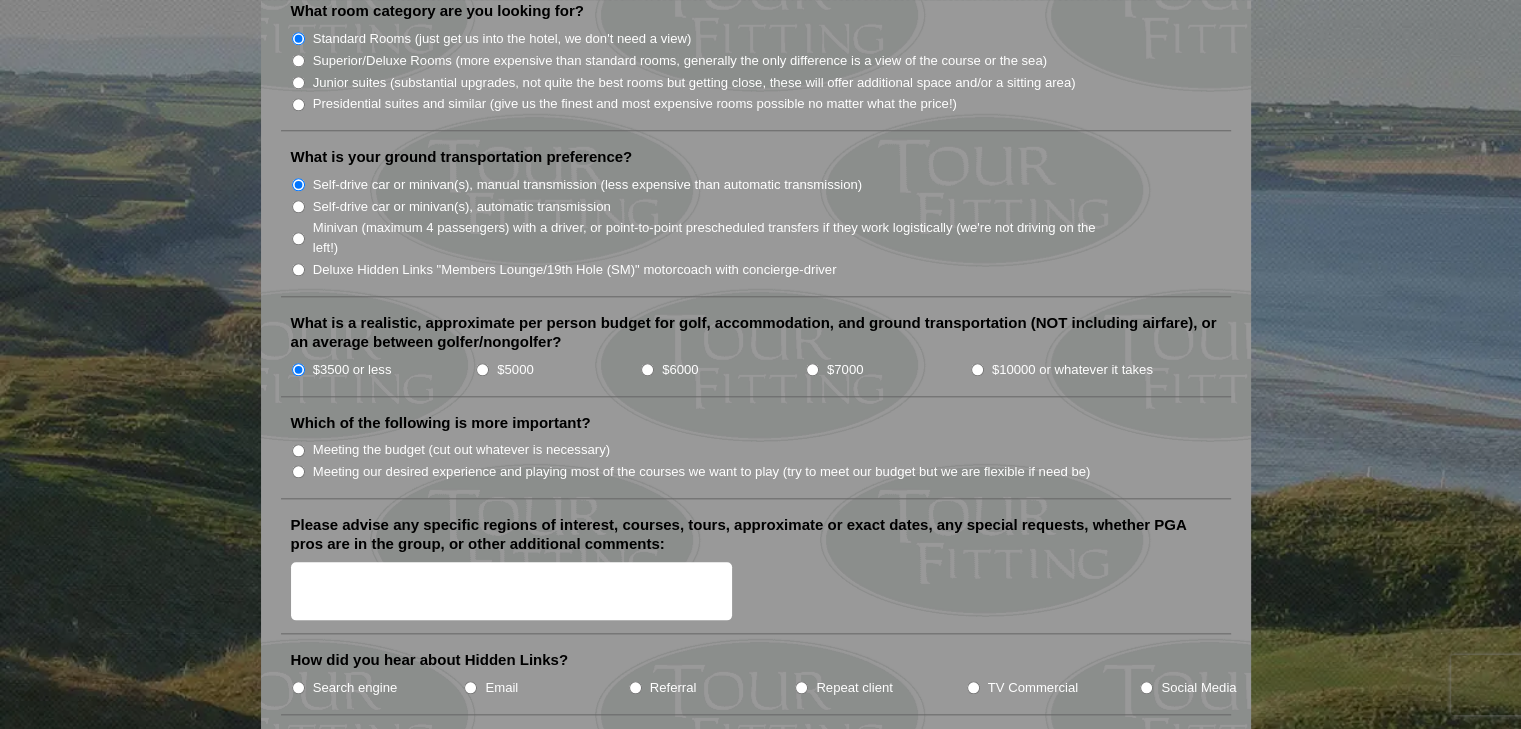 scroll, scrollTop: 2100, scrollLeft: 0, axis: vertical 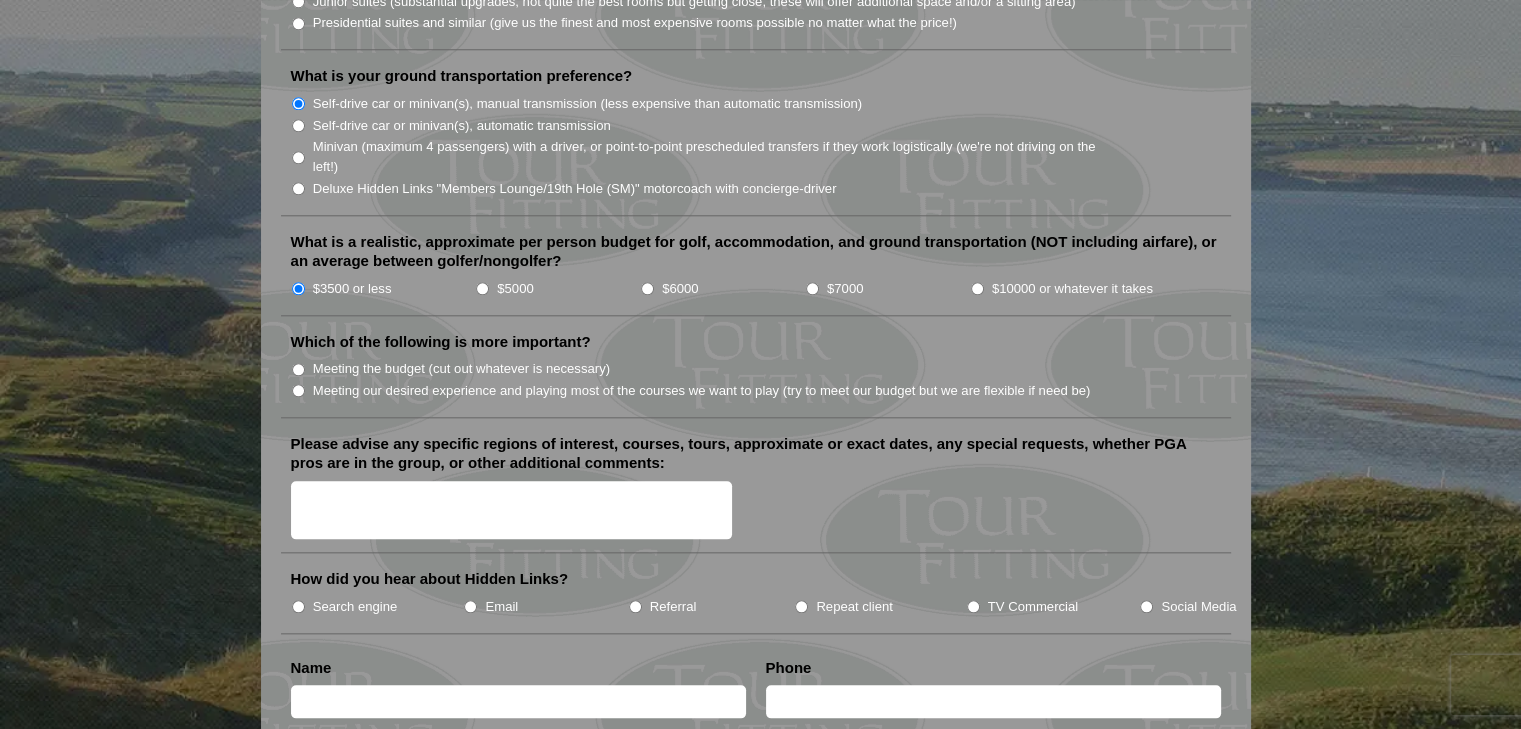 click on "Meeting our desired experience and playing most of the courses we want to play (try to meet our budget but we are flexible if need be)" at bounding box center [298, 390] 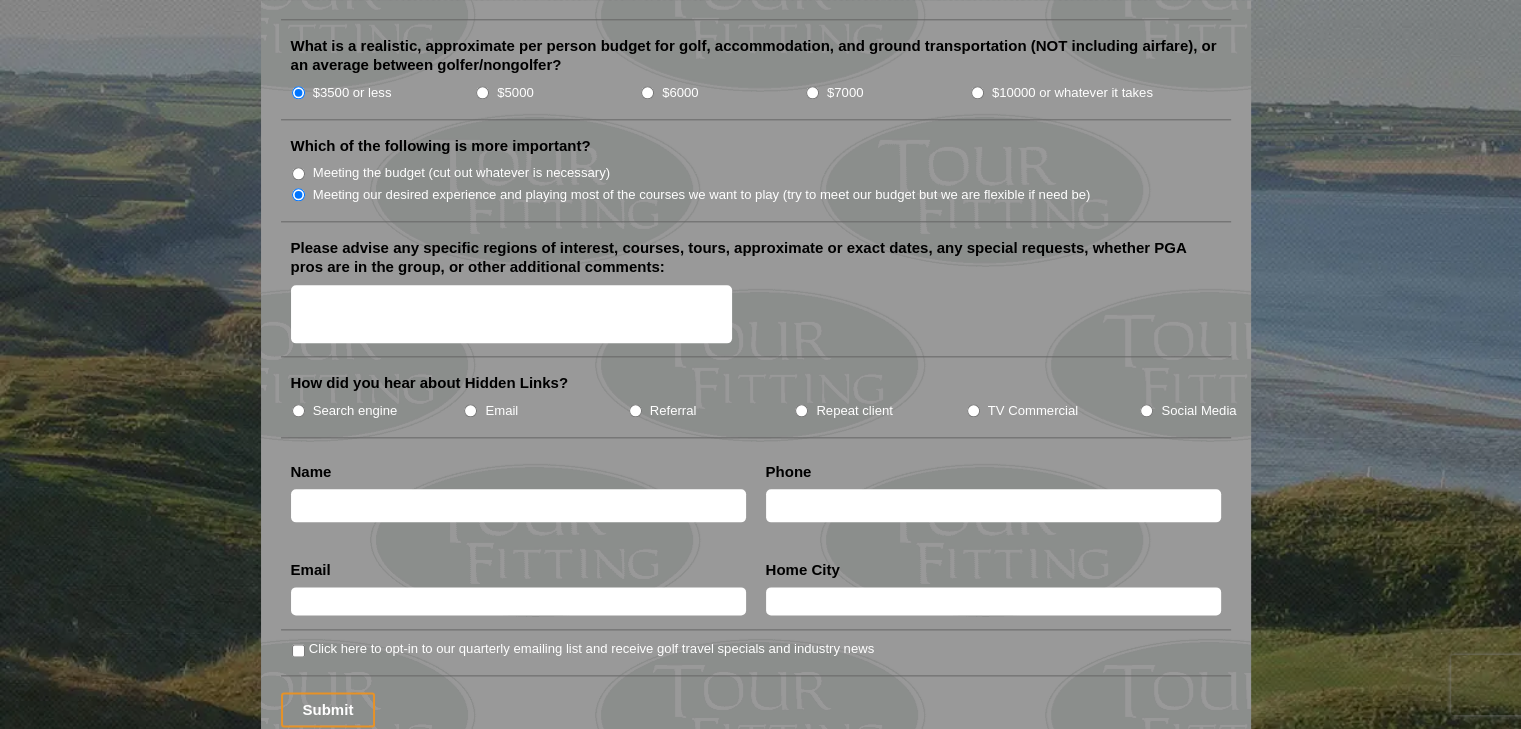 scroll, scrollTop: 2300, scrollLeft: 0, axis: vertical 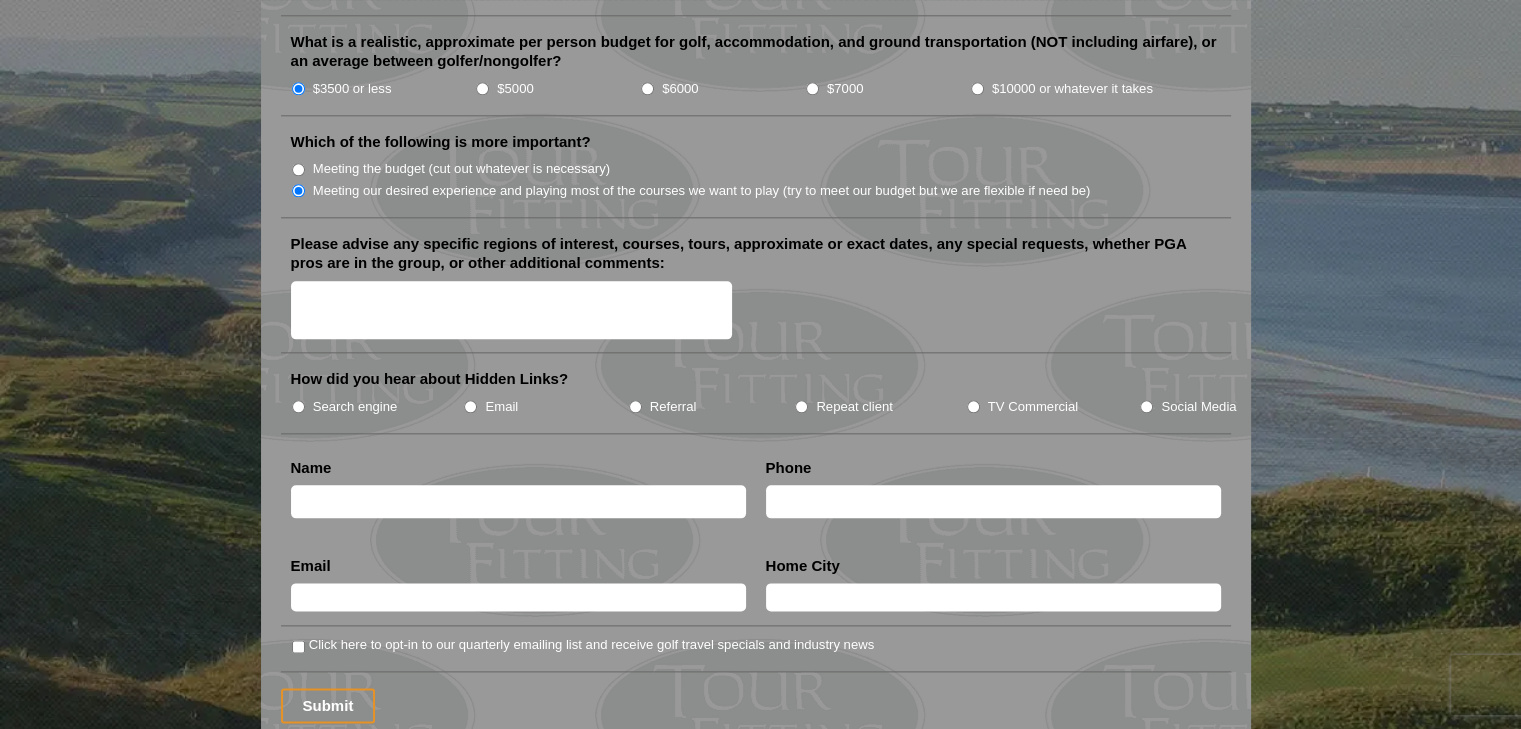 click on "TV Commercial" at bounding box center [973, 406] 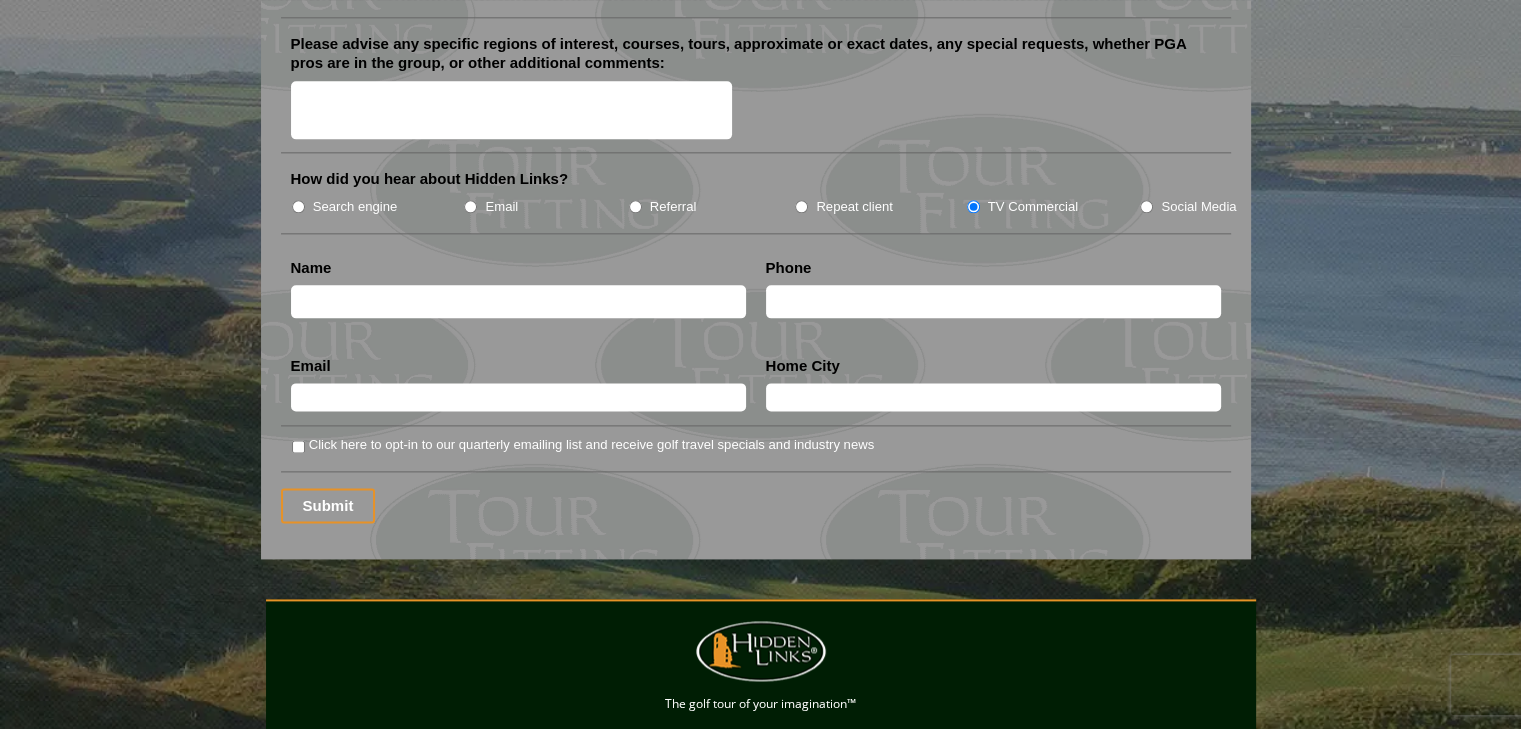 scroll, scrollTop: 2300, scrollLeft: 0, axis: vertical 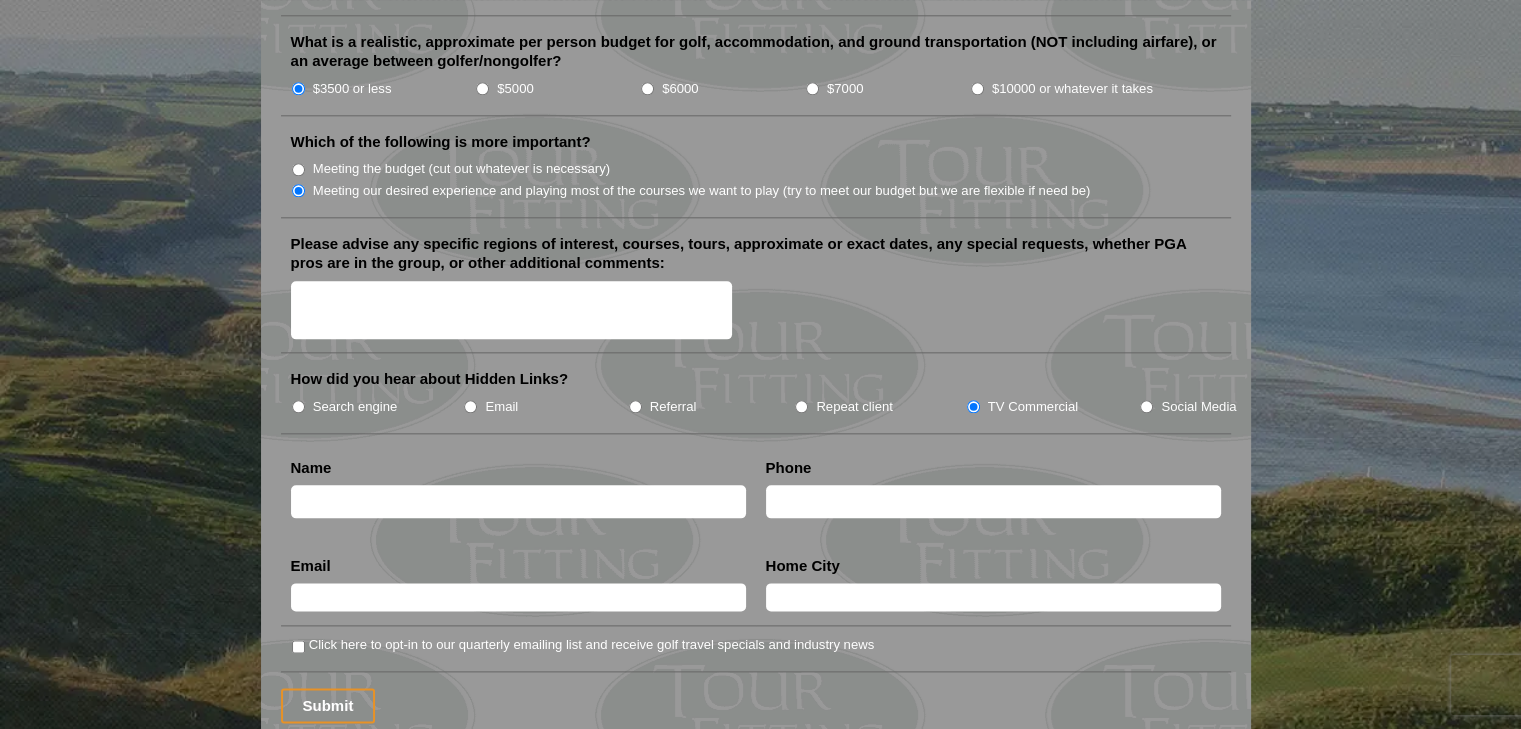 click at bounding box center [518, 501] 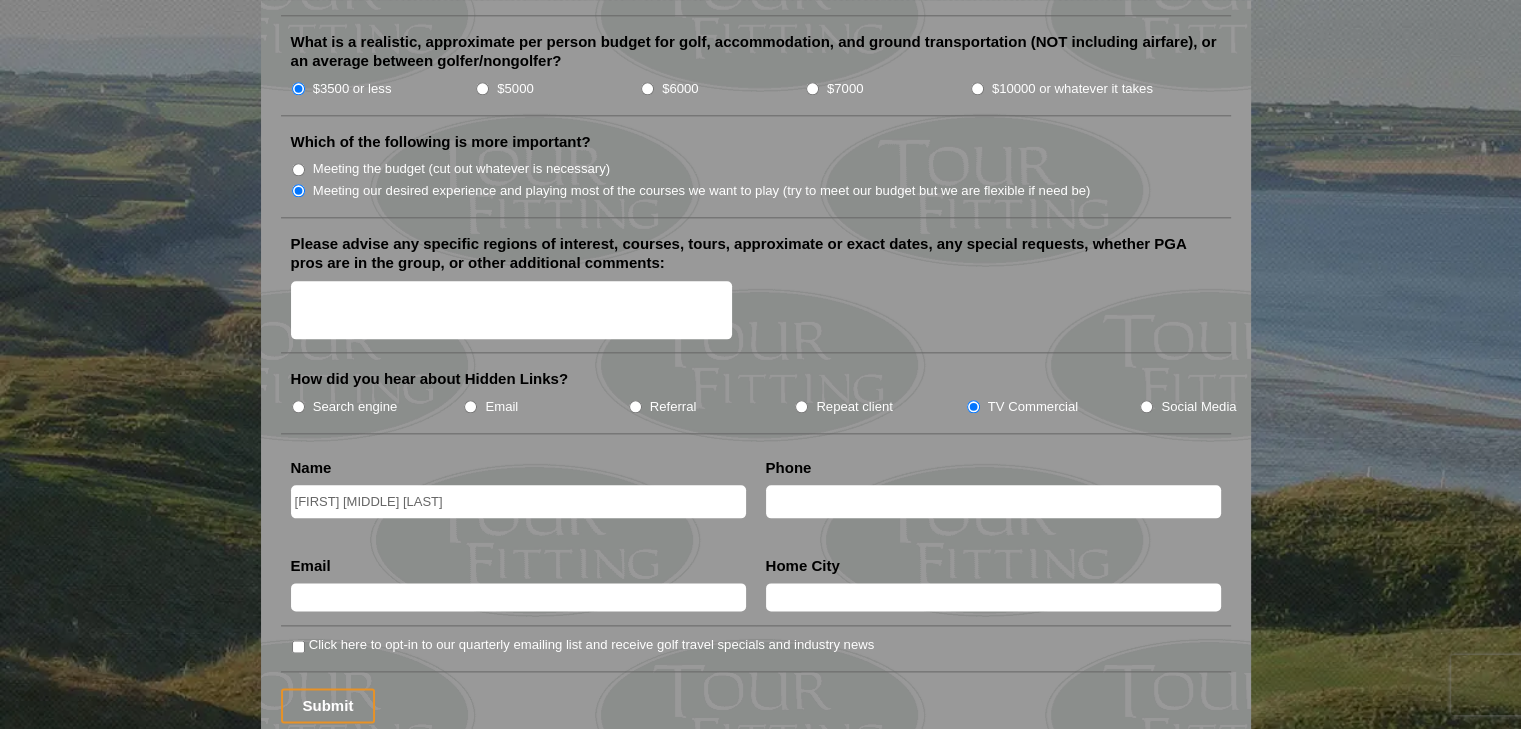 type on "[PHONE]" 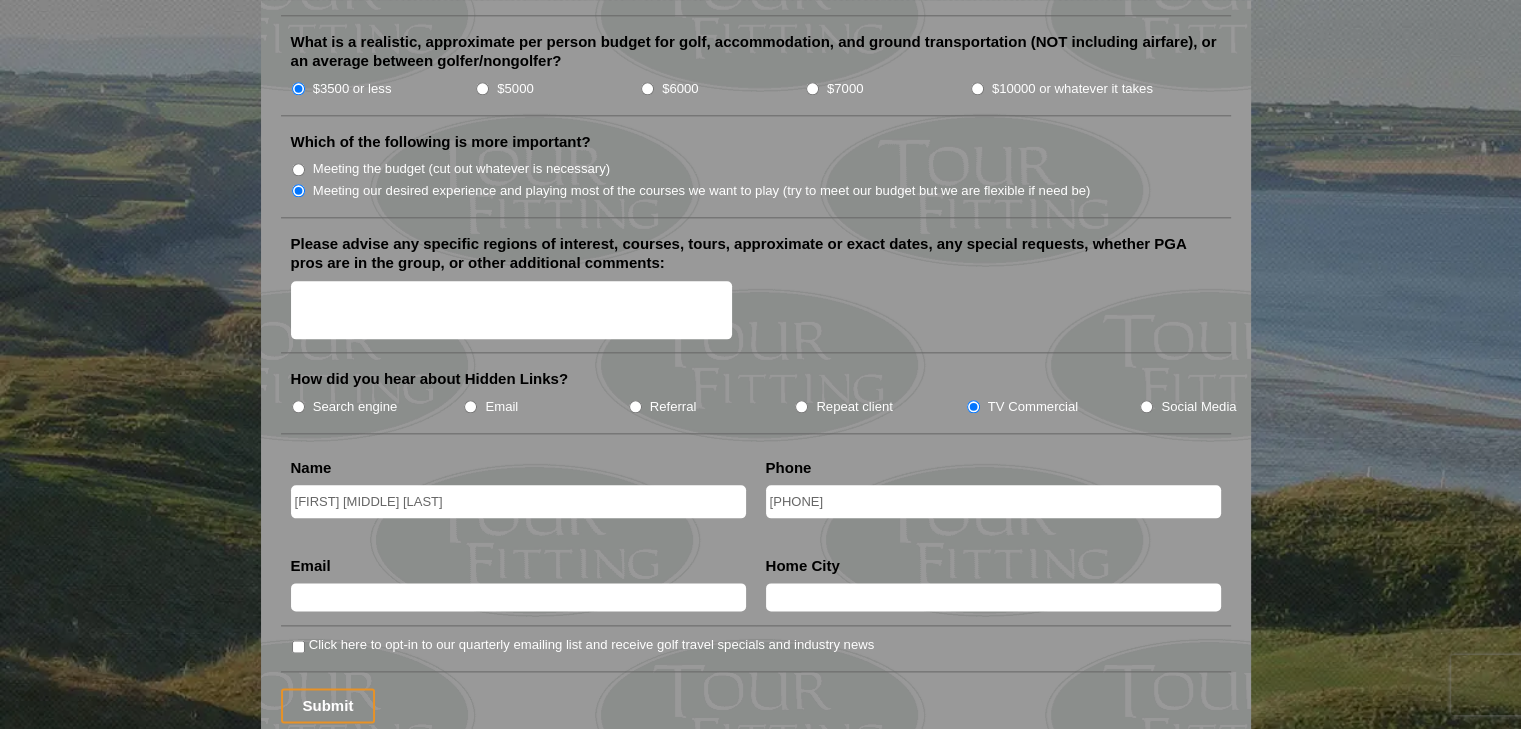 type on "[EMAIL]" 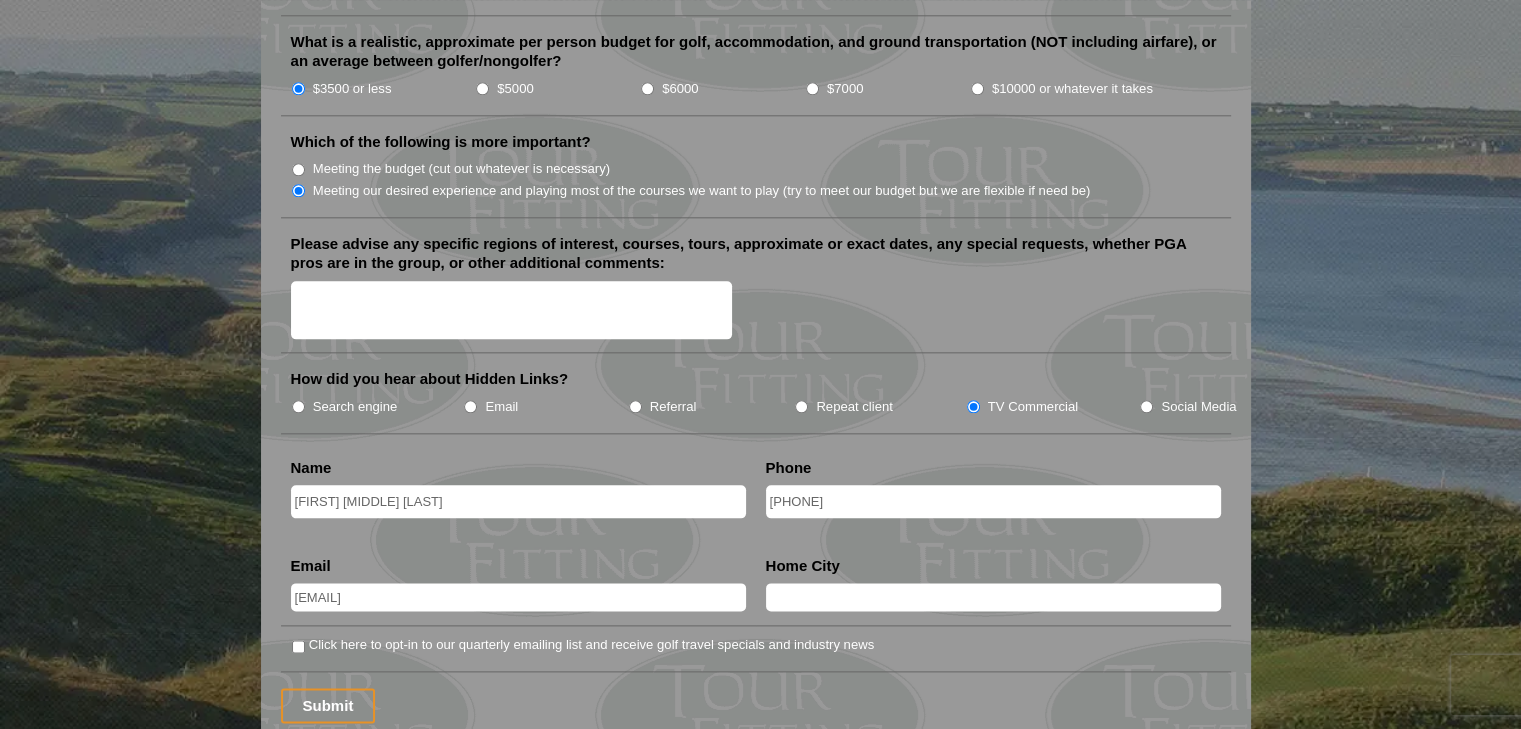type on "[CITY]" 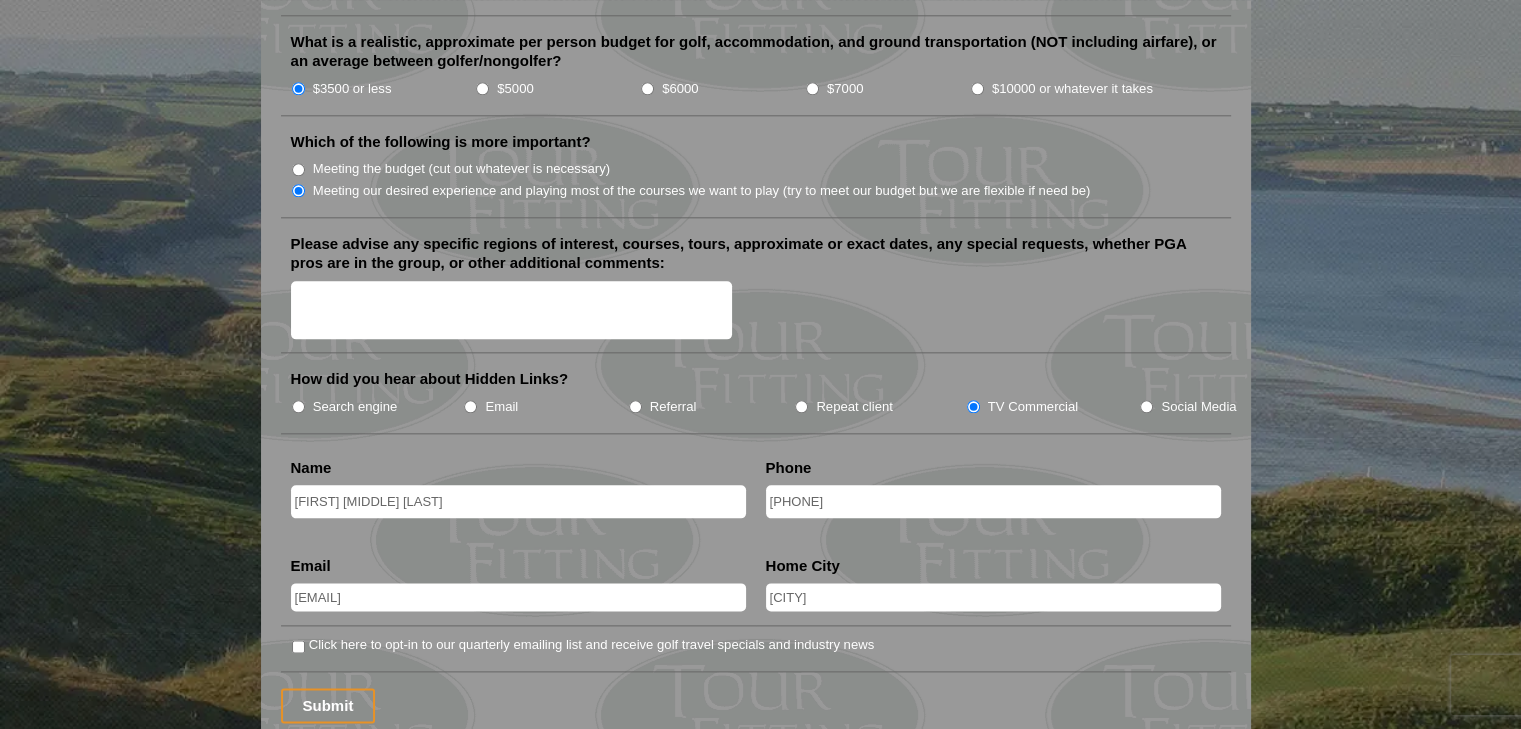 click on "[FIRST] [MIDDLE] [LAST]" at bounding box center (518, 501) 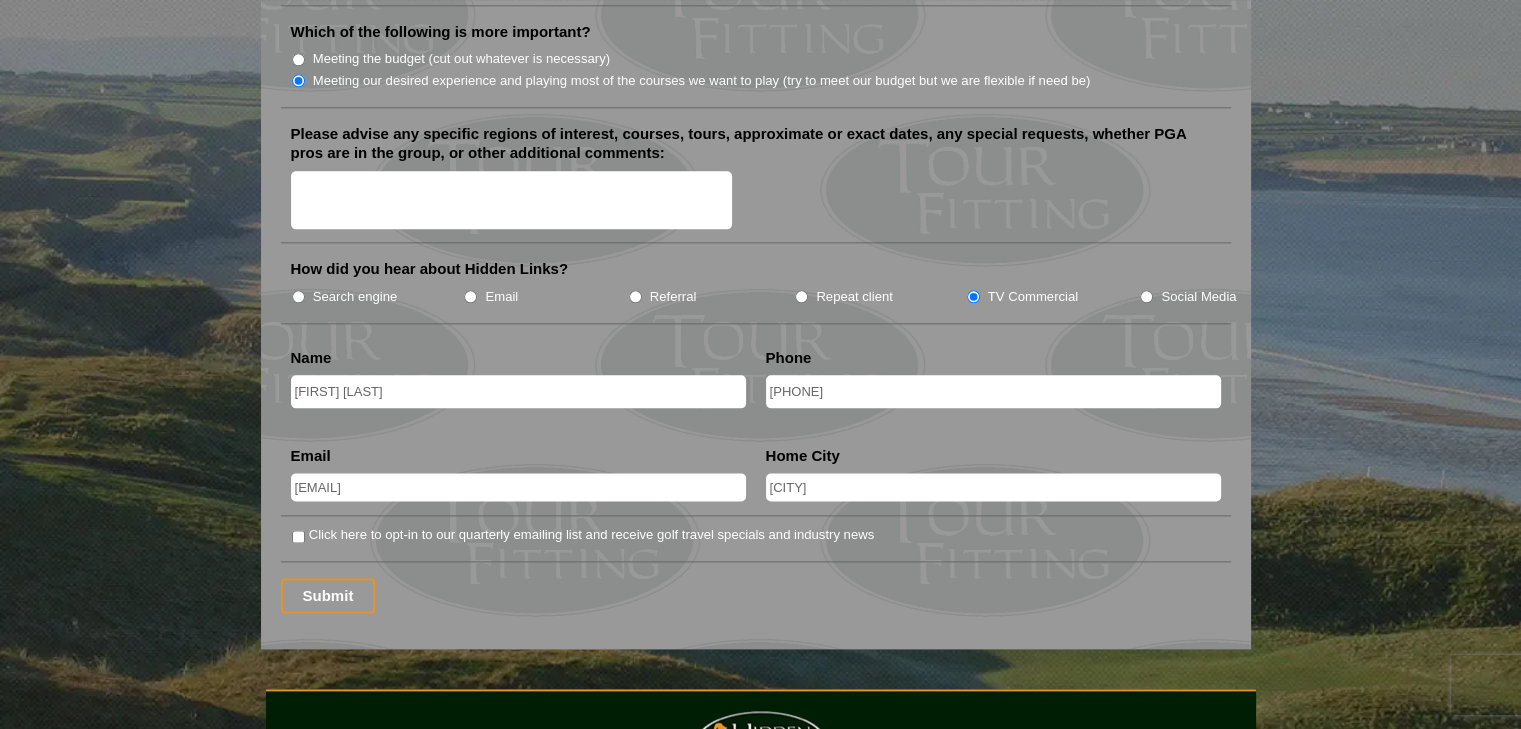 scroll, scrollTop: 2600, scrollLeft: 0, axis: vertical 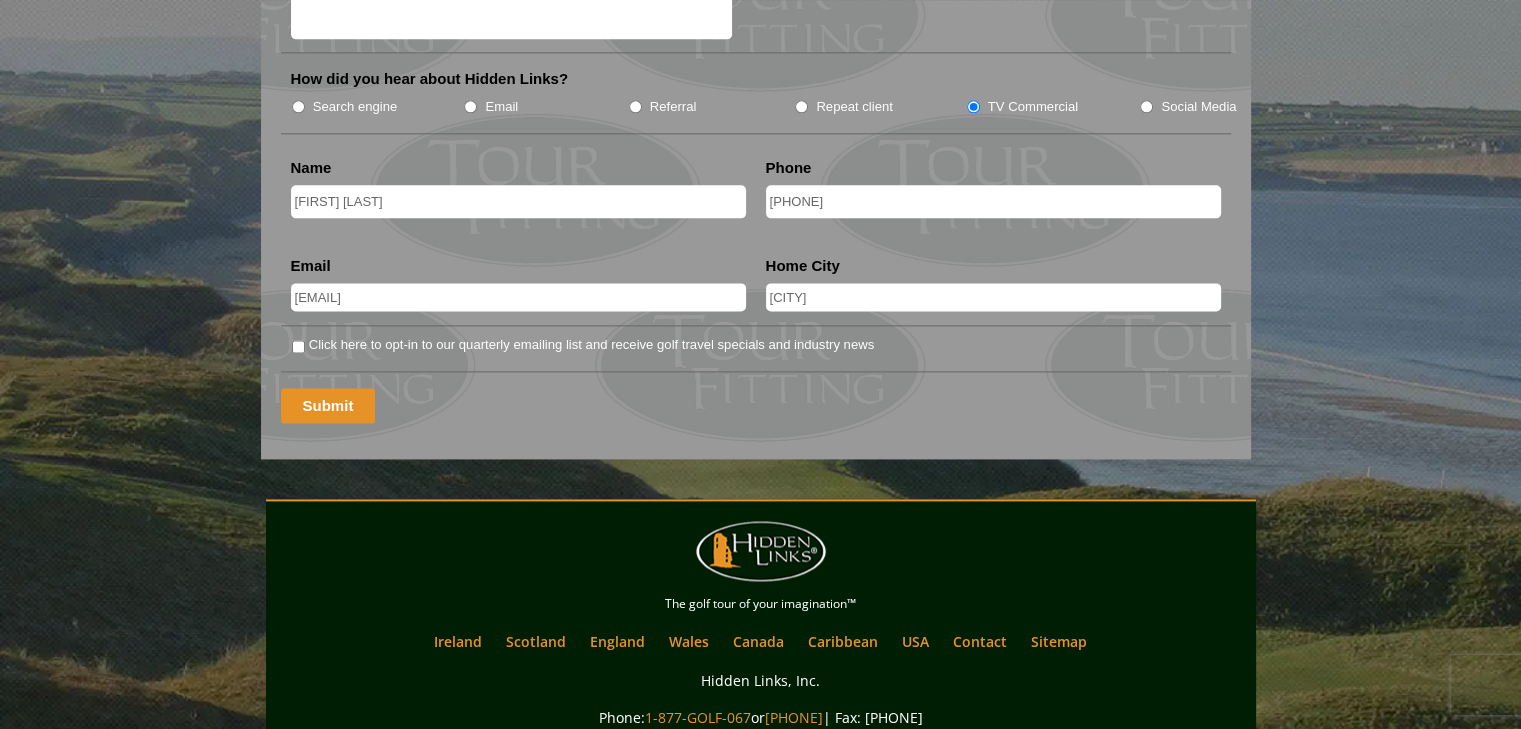 type on "[FIRST] [LAST]" 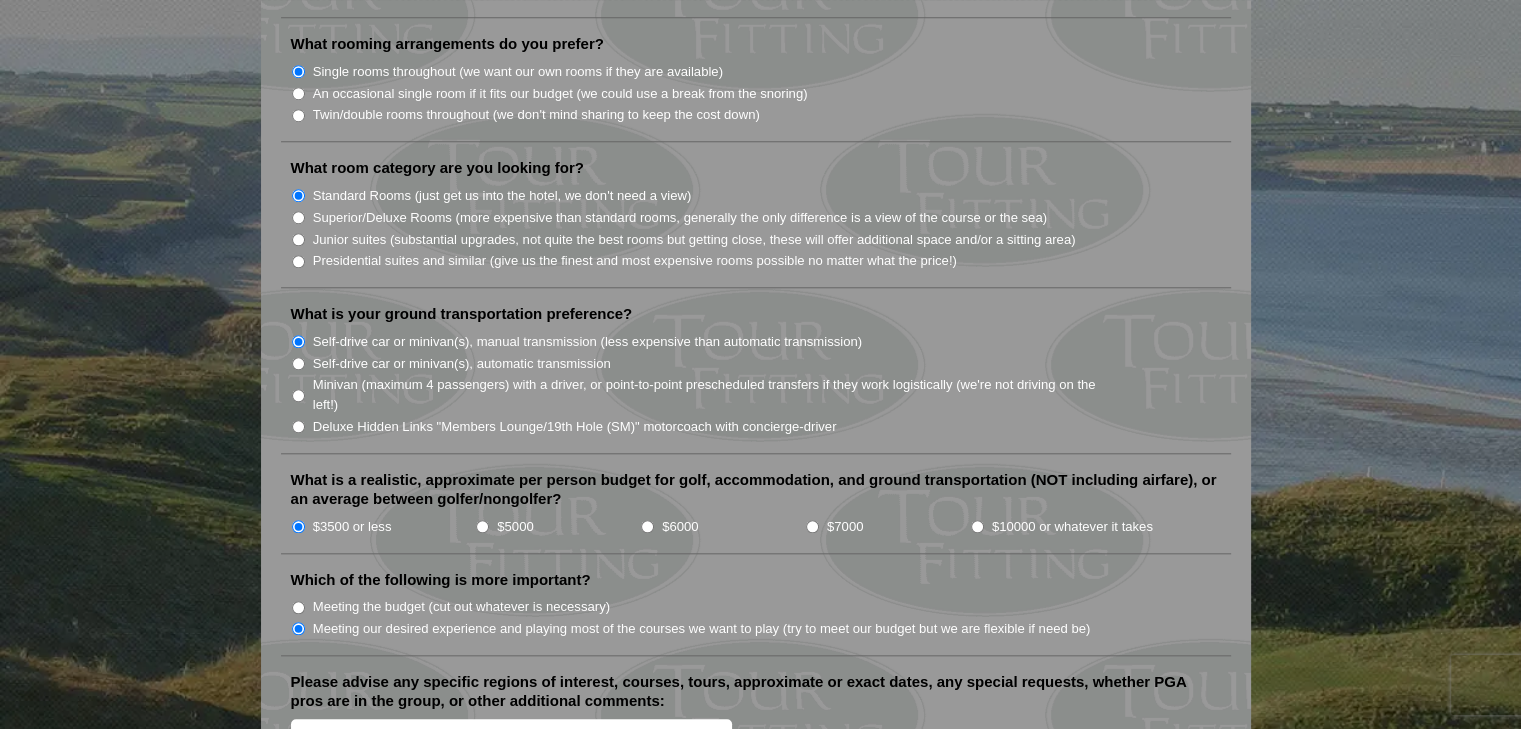 scroll, scrollTop: 2000, scrollLeft: 0, axis: vertical 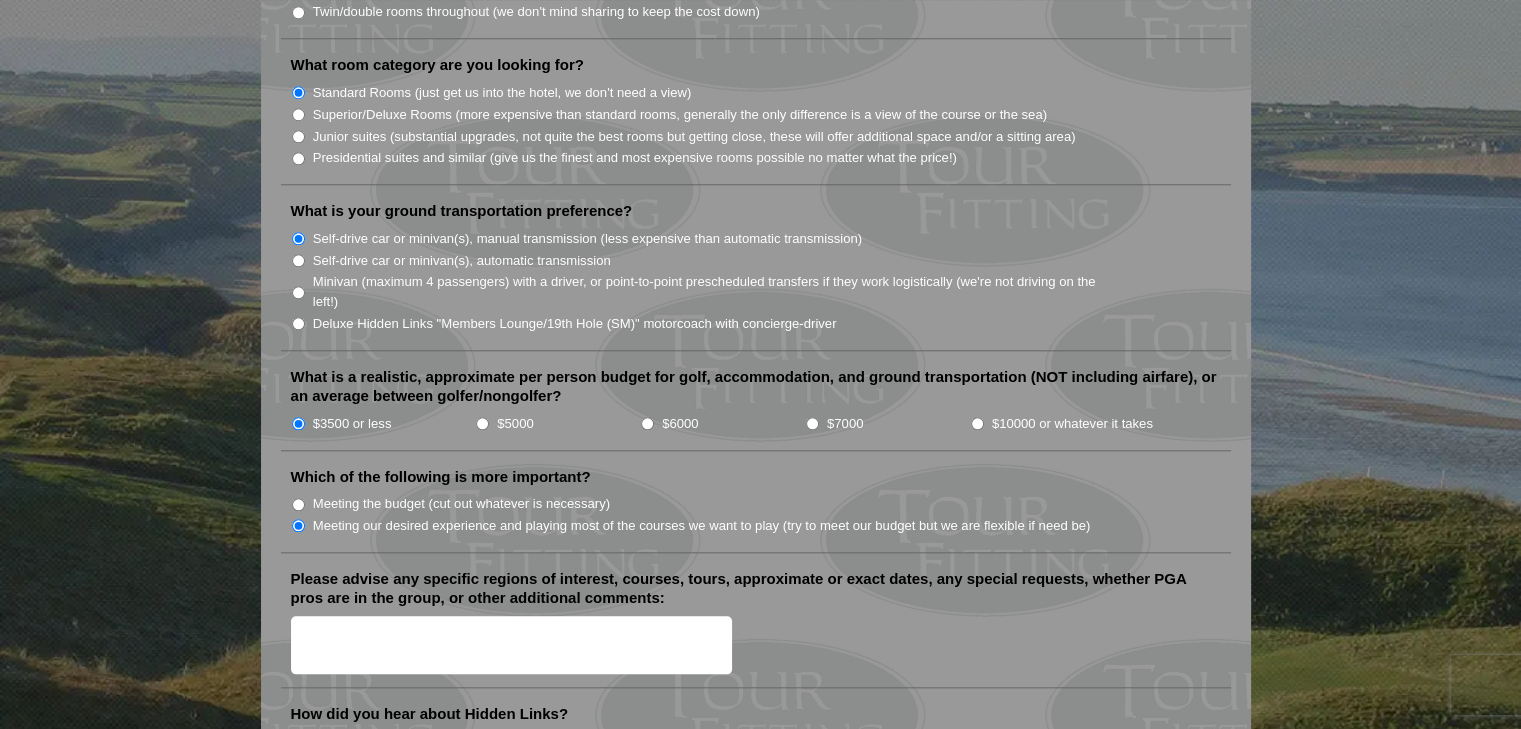 click on "$5000" at bounding box center (482, 423) 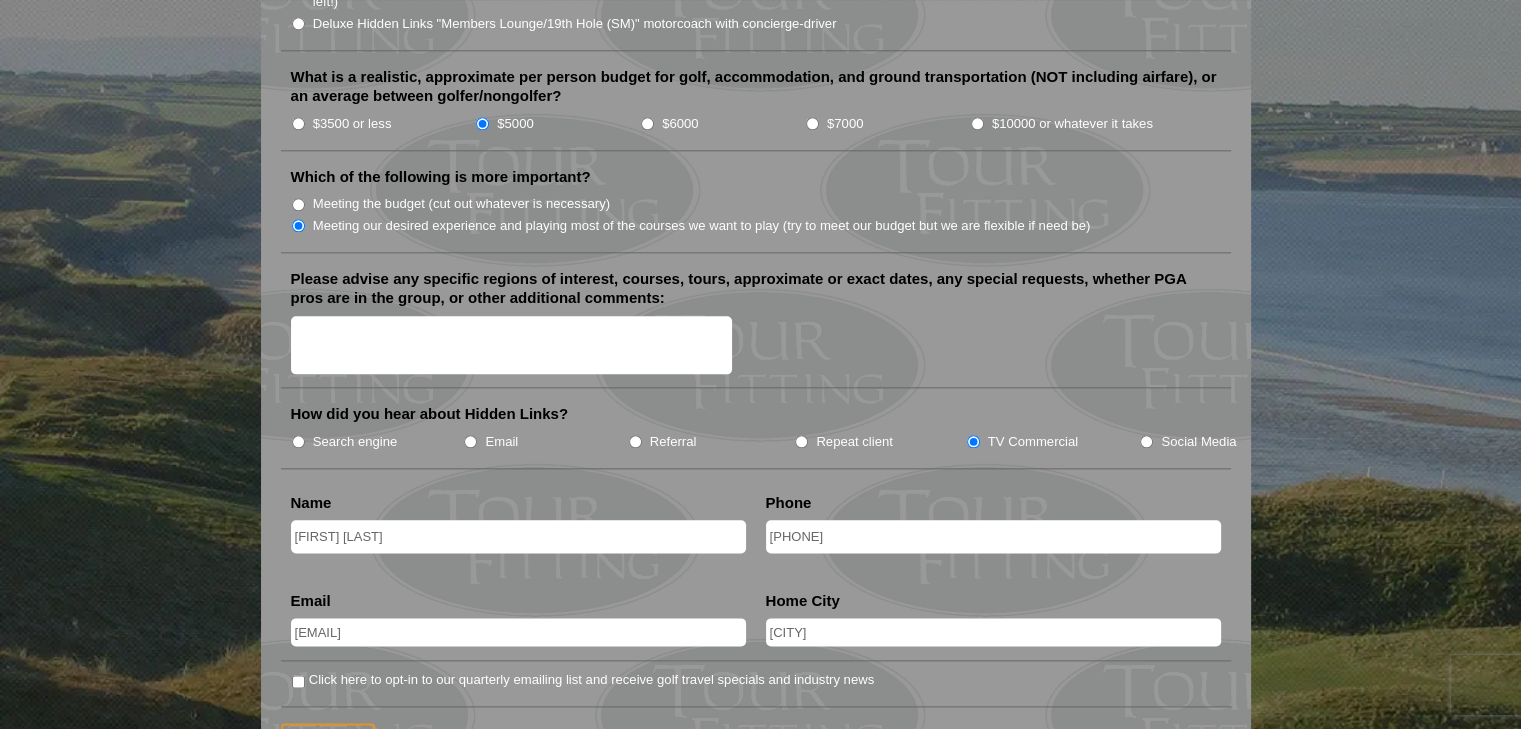 scroll, scrollTop: 2200, scrollLeft: 0, axis: vertical 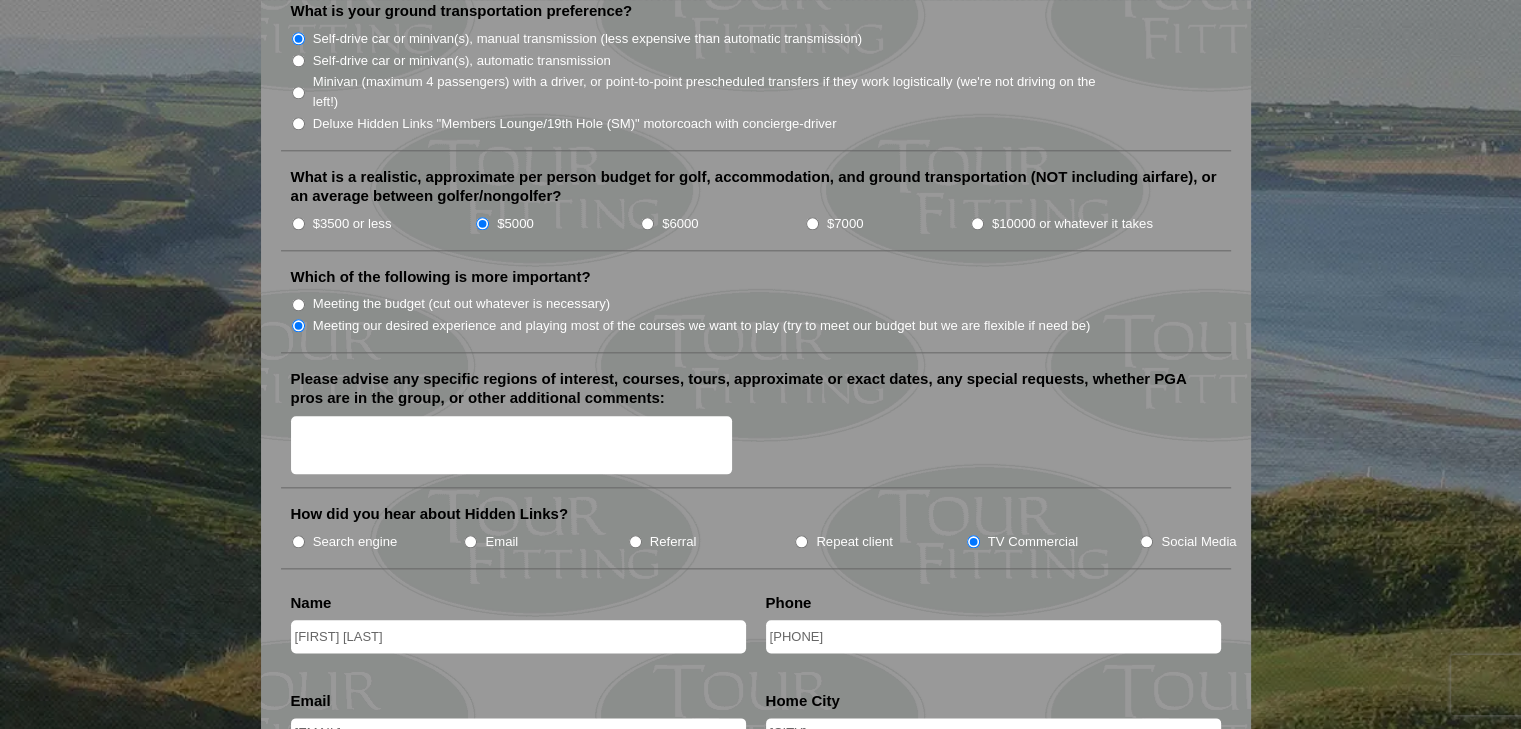 click on "Please advise any specific regions of interest, courses, tours, approximate or exact dates, any special requests, whether PGA pros are in the group, or other additional comments:" at bounding box center [512, 445] 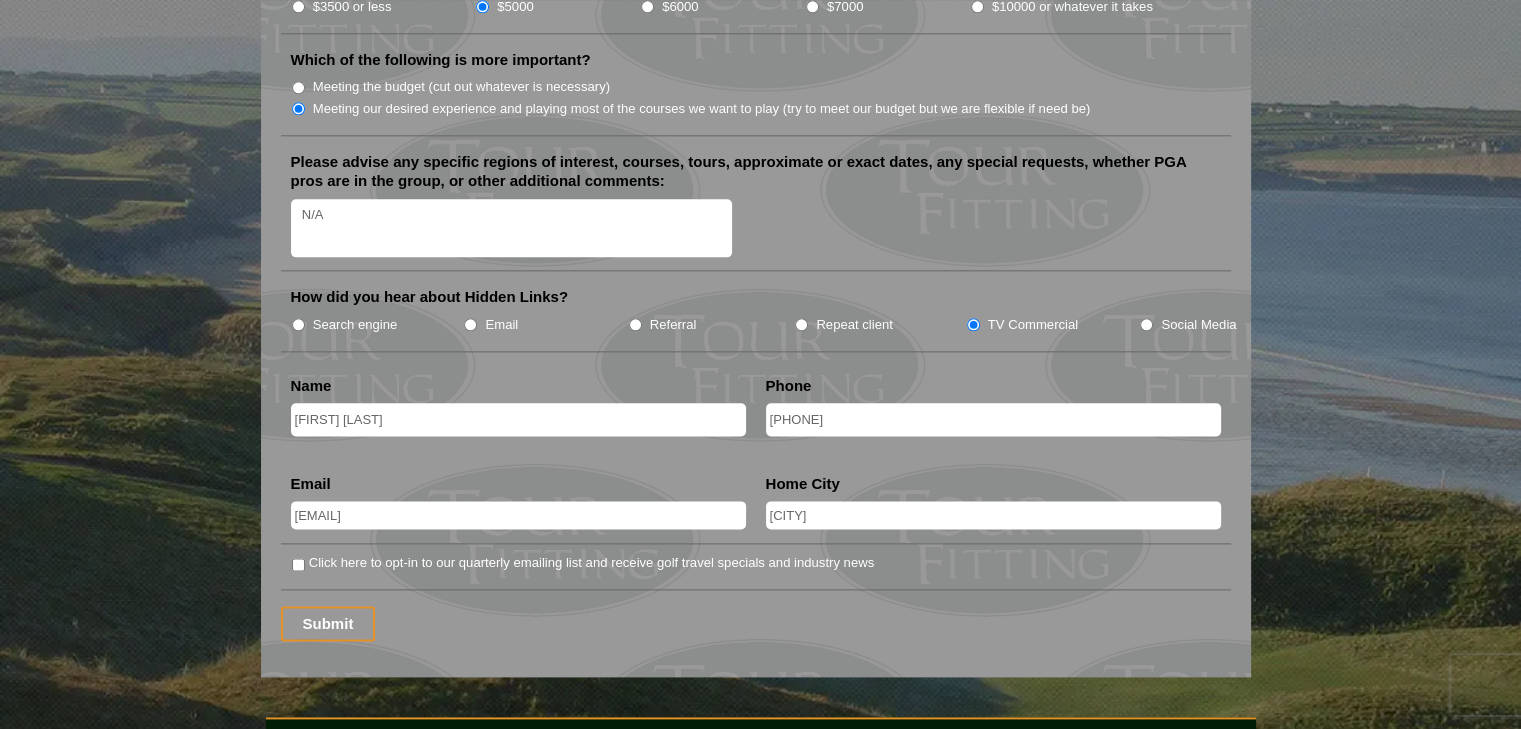 scroll, scrollTop: 2500, scrollLeft: 0, axis: vertical 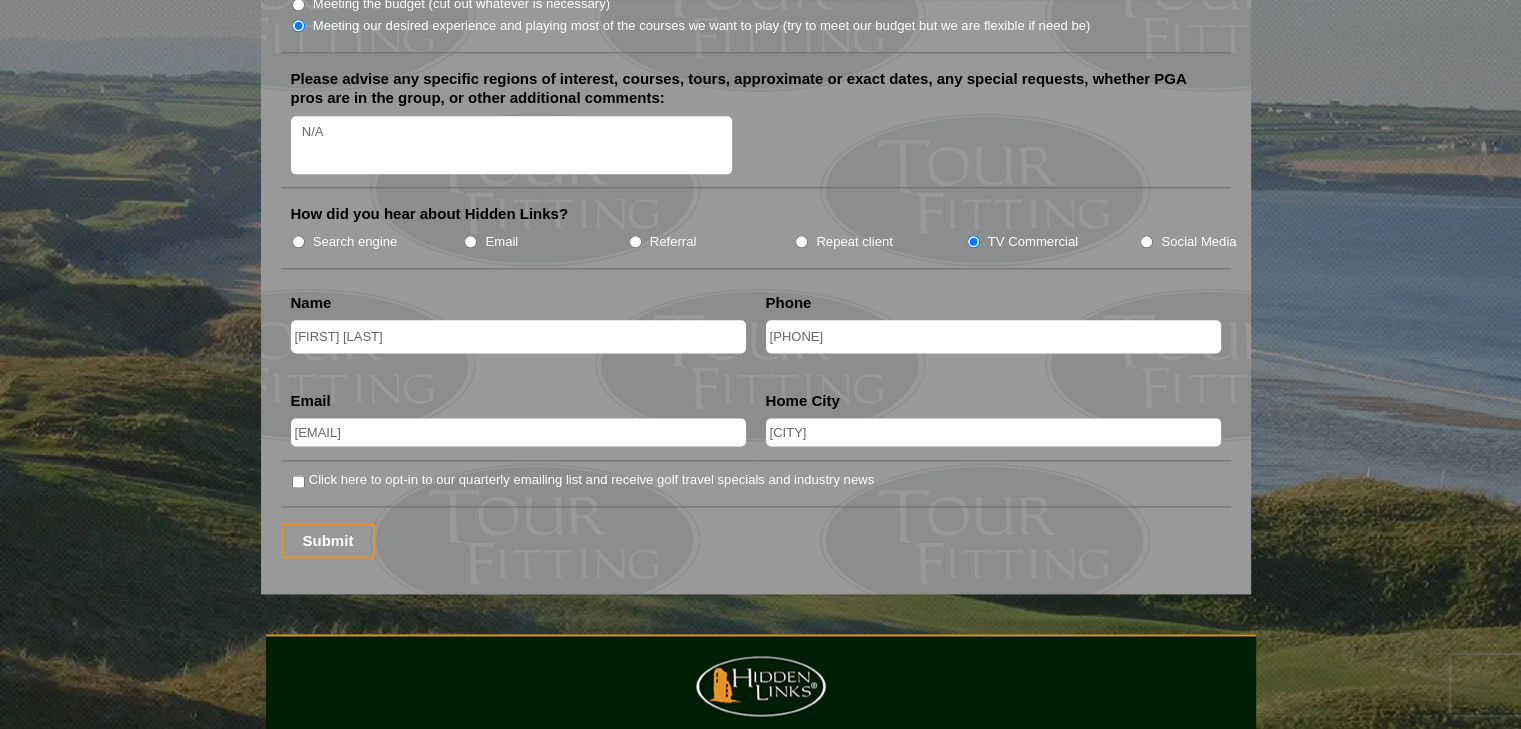 type on "N/A" 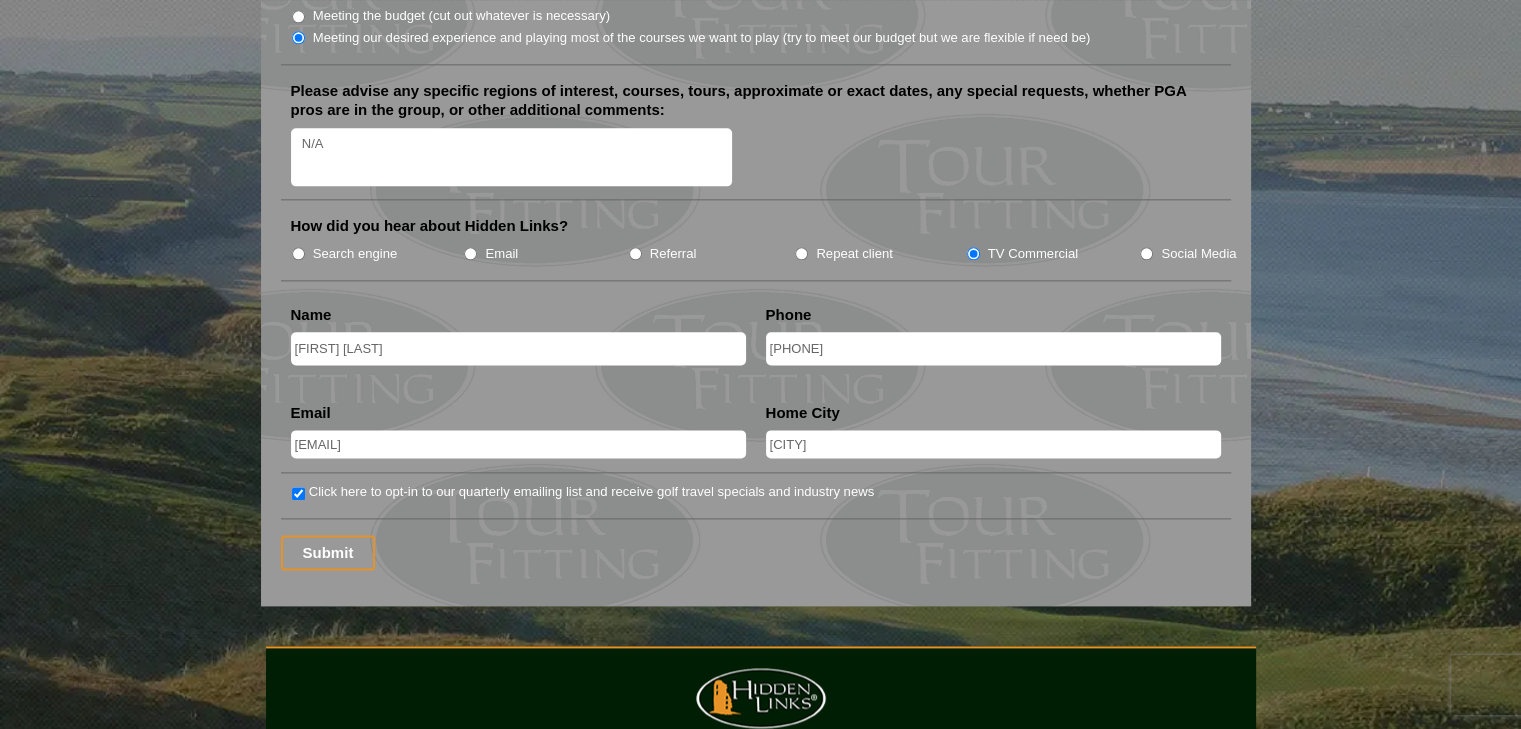 scroll, scrollTop: 2800, scrollLeft: 0, axis: vertical 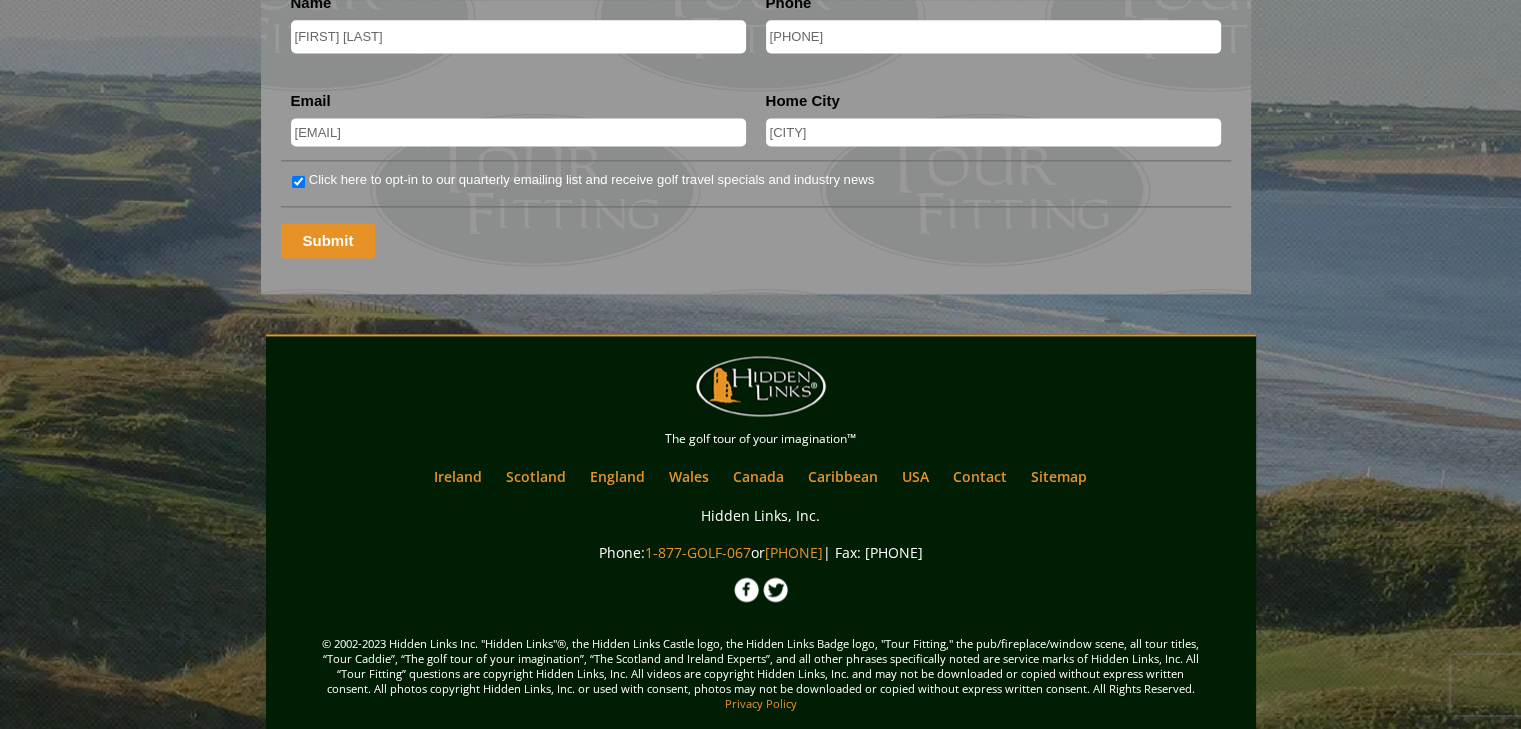 click on "Submit" at bounding box center (328, 240) 